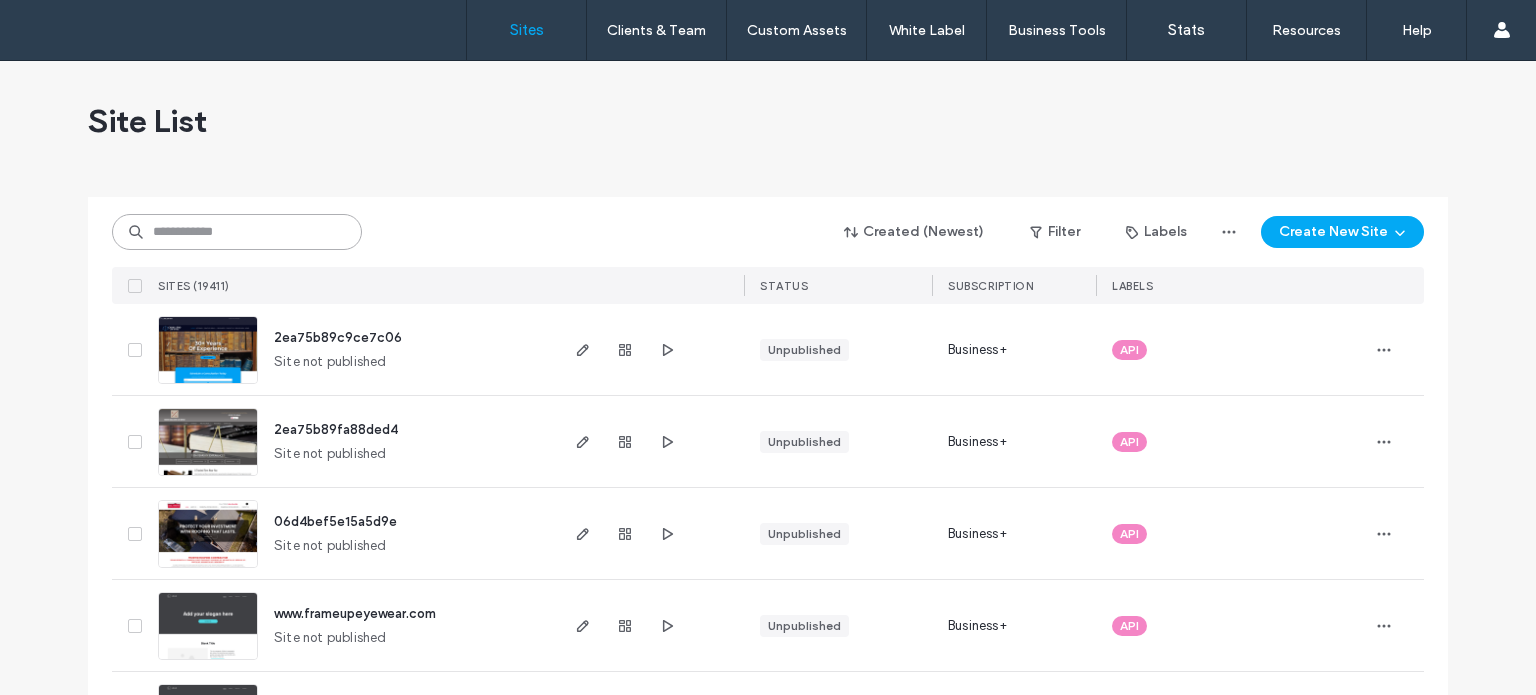 drag, startPoint x: 0, startPoint y: 0, endPoint x: 268, endPoint y: 239, distance: 359.0891 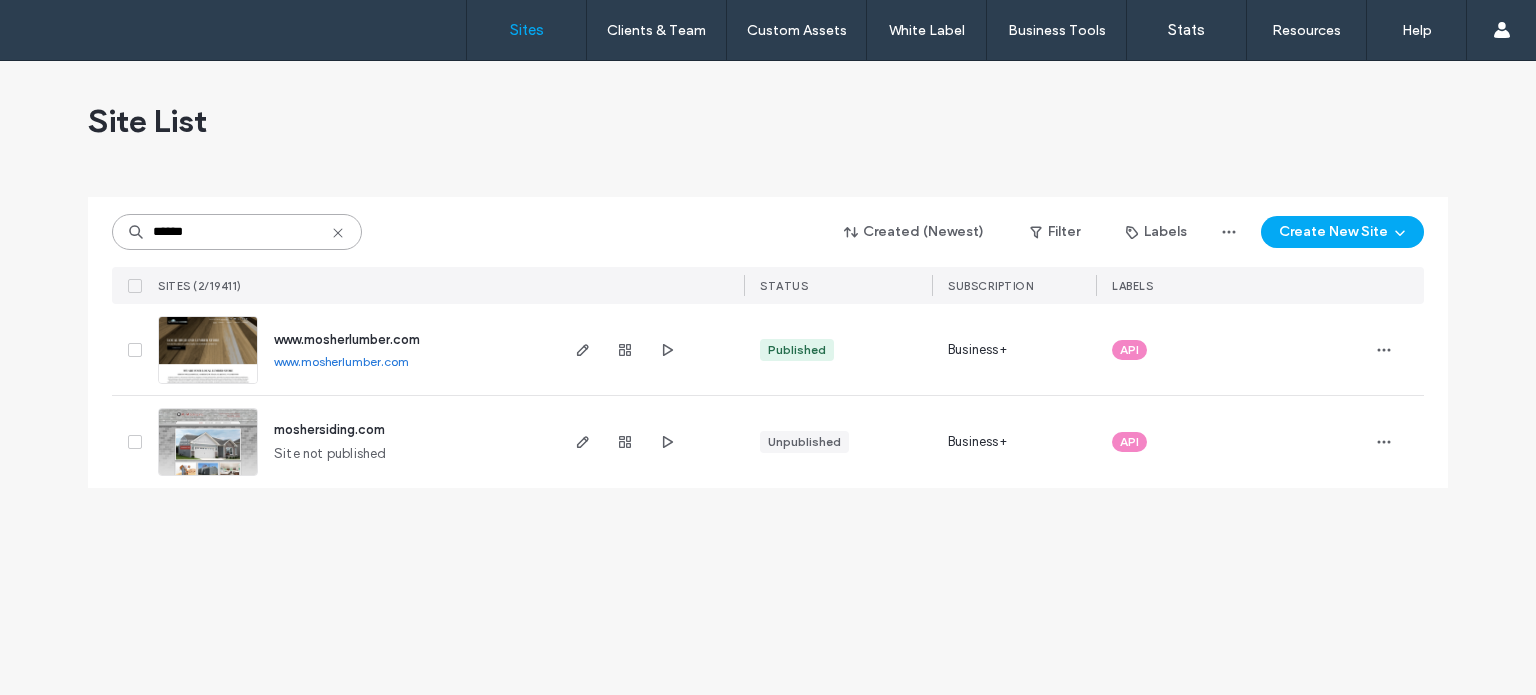 type on "******" 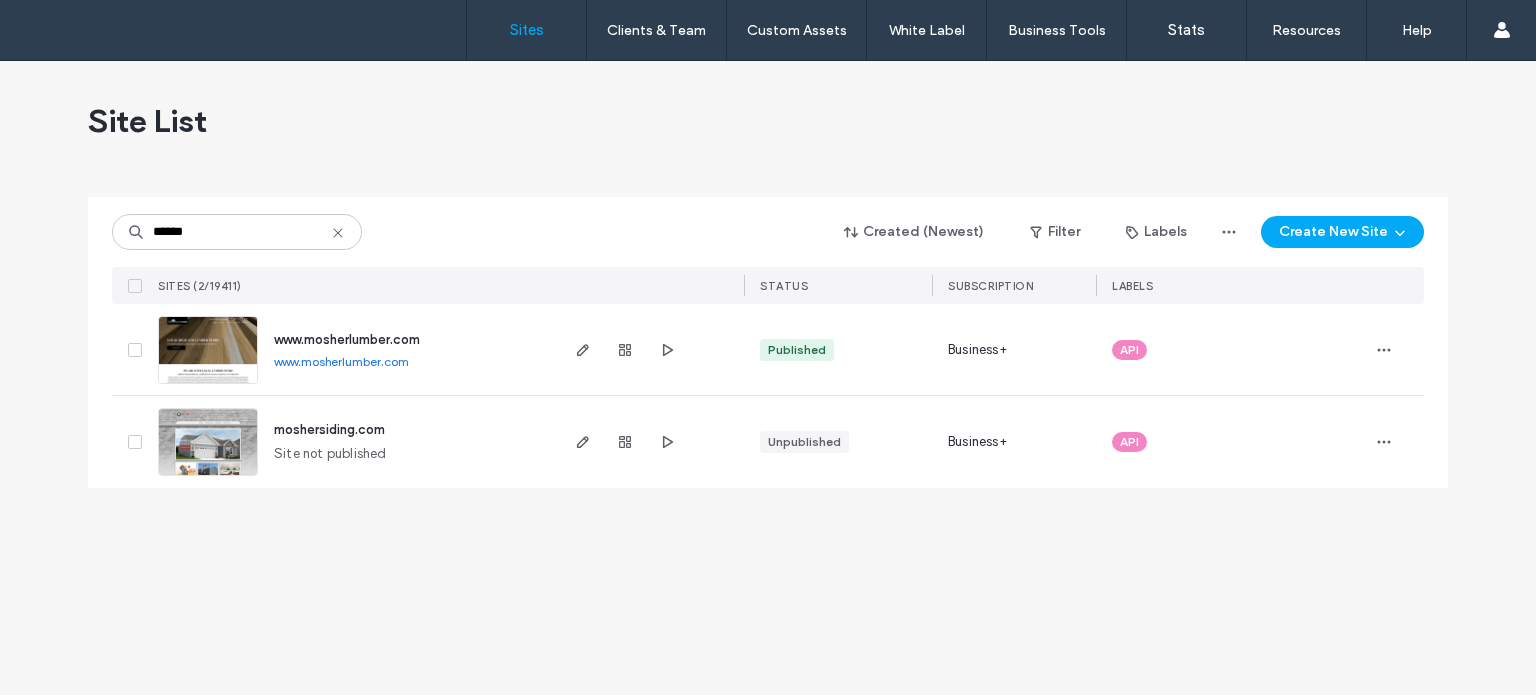 click on "www.mosherlumber.com" at bounding box center [347, 339] 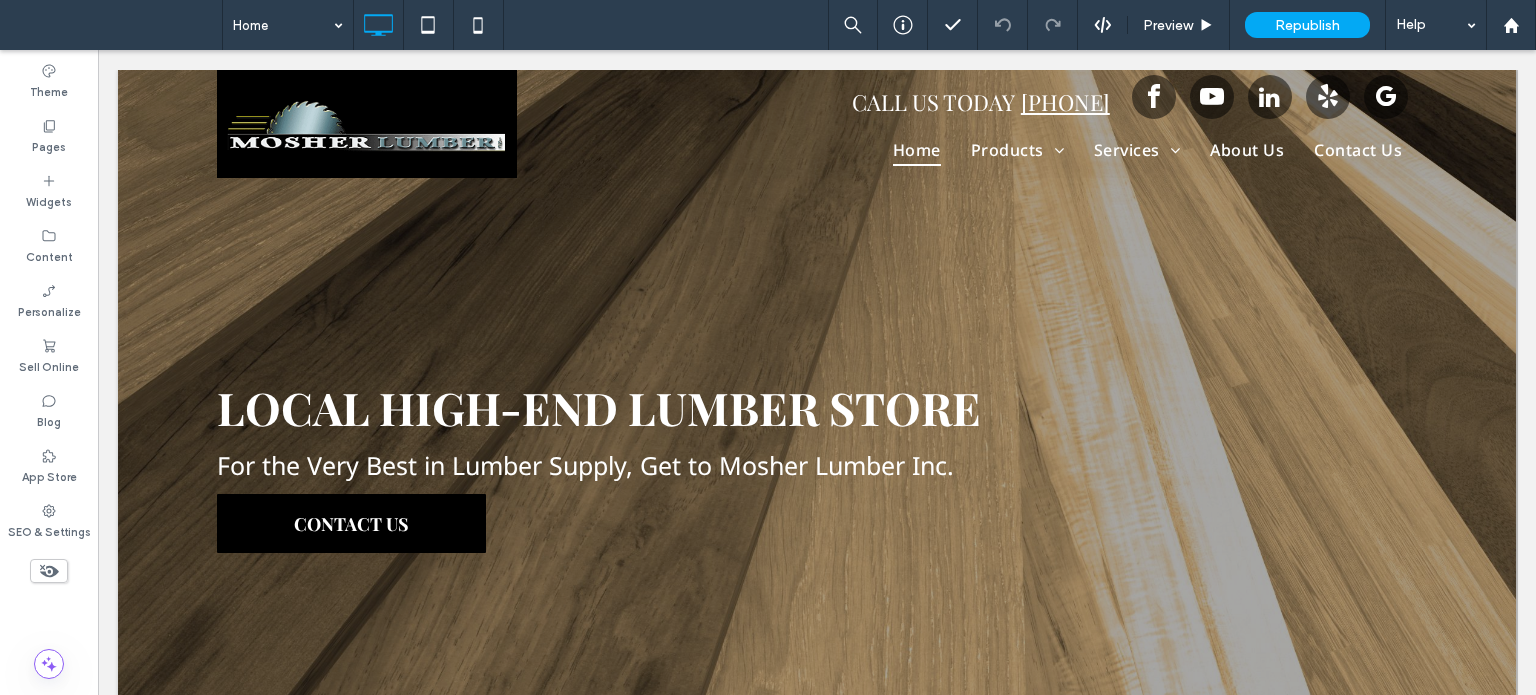scroll, scrollTop: 0, scrollLeft: 0, axis: both 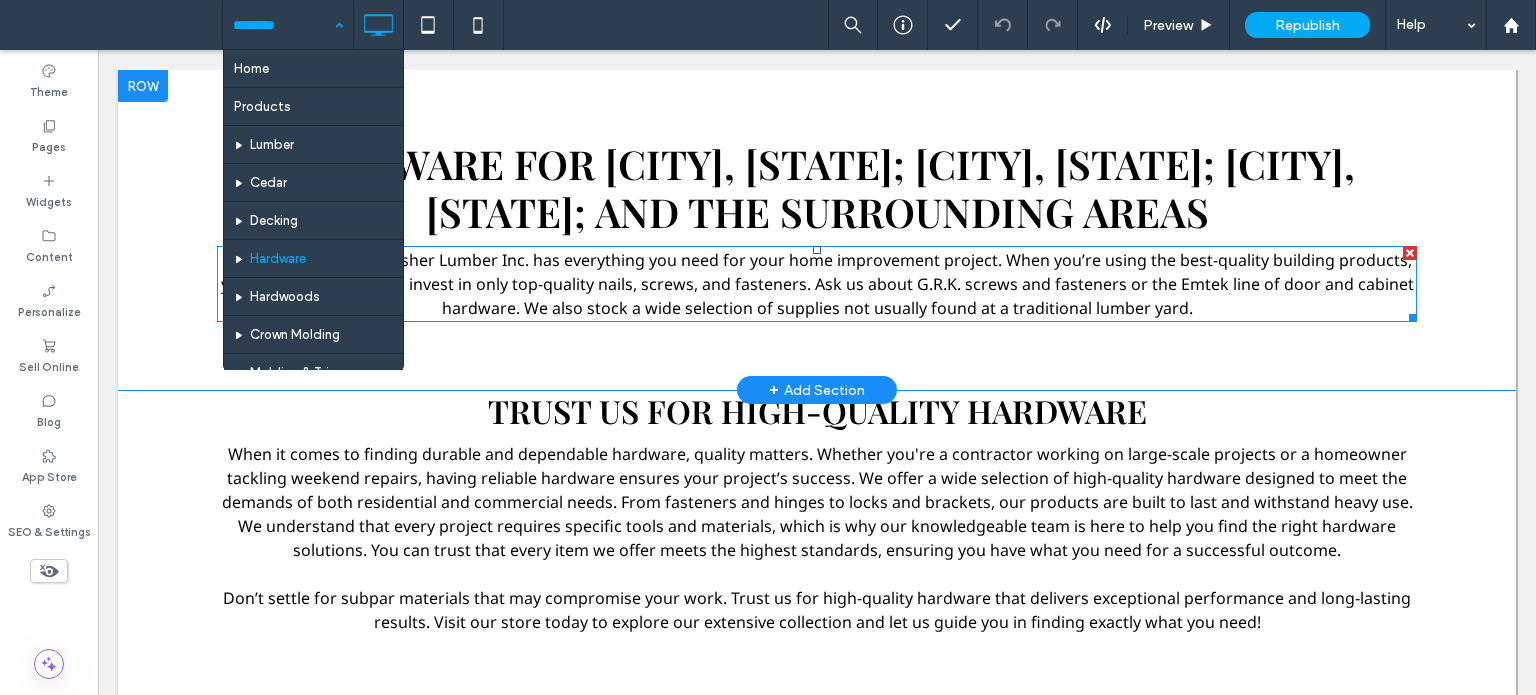 click on "From start to finish, Mosher Lumber Inc. has everything you need for your home improvement project. When you’re using the best-quality building products, you owe it to yourself to invest in only top-quality nails, screws, and fasteners. Ask us about G.R.K. screws and fasteners or the Emtek line of door and cabinet hardware. We also stock a wide selection of supplies not usually found at a traditional lumber yard." at bounding box center (817, 284) 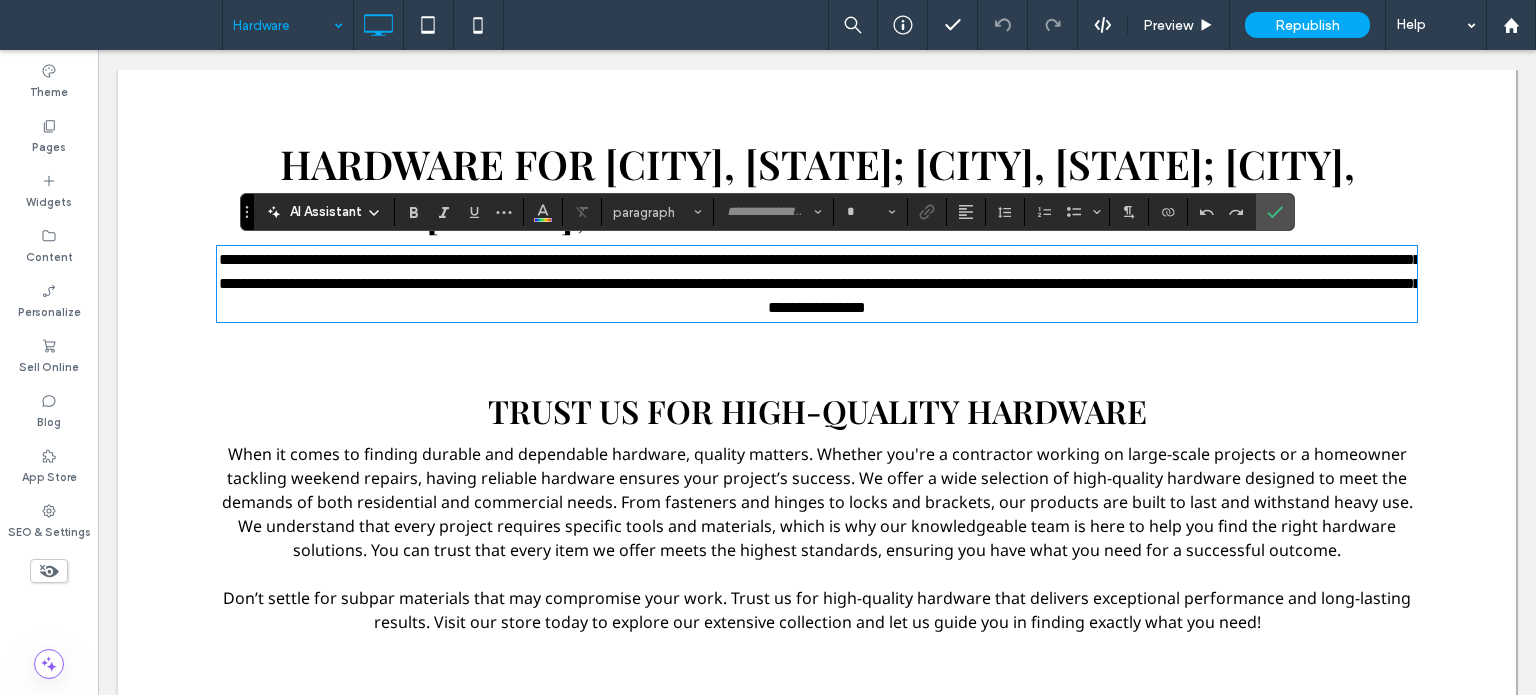 type on "*********" 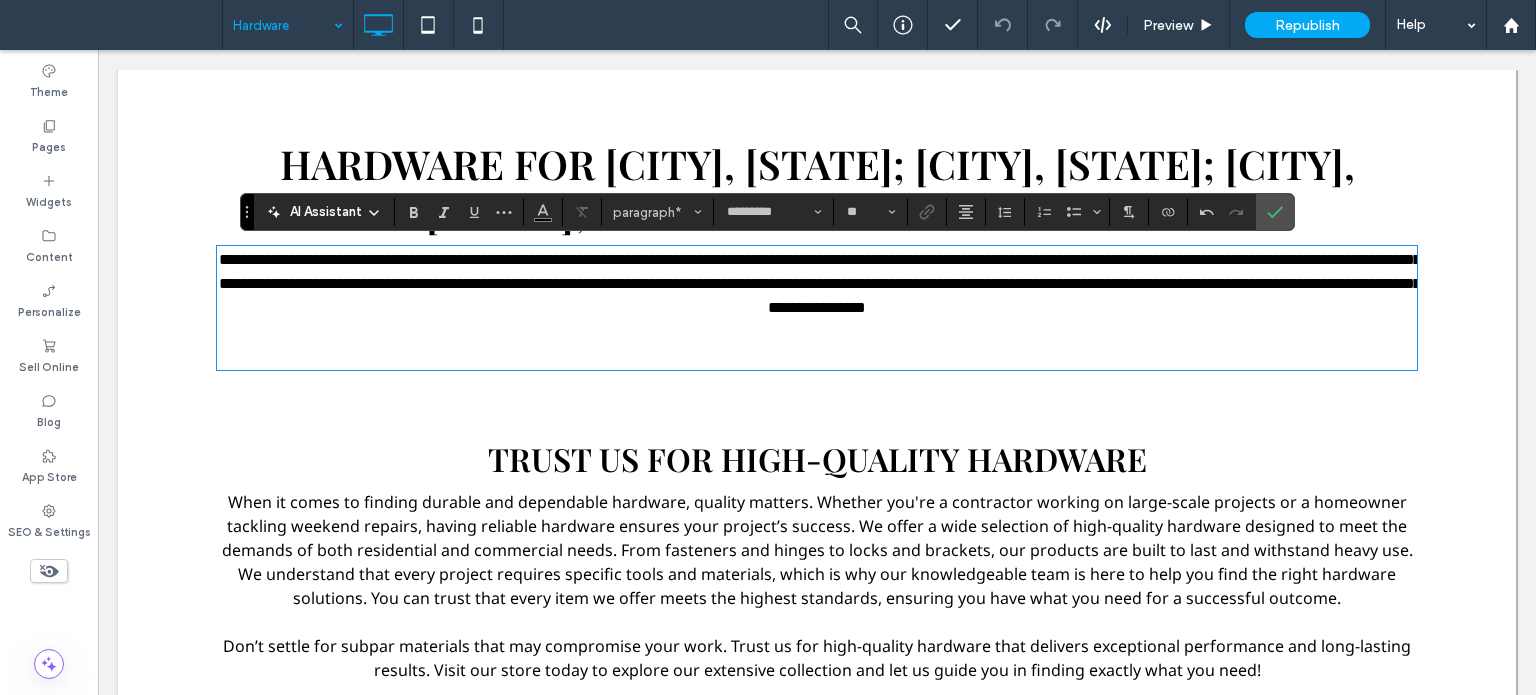 type 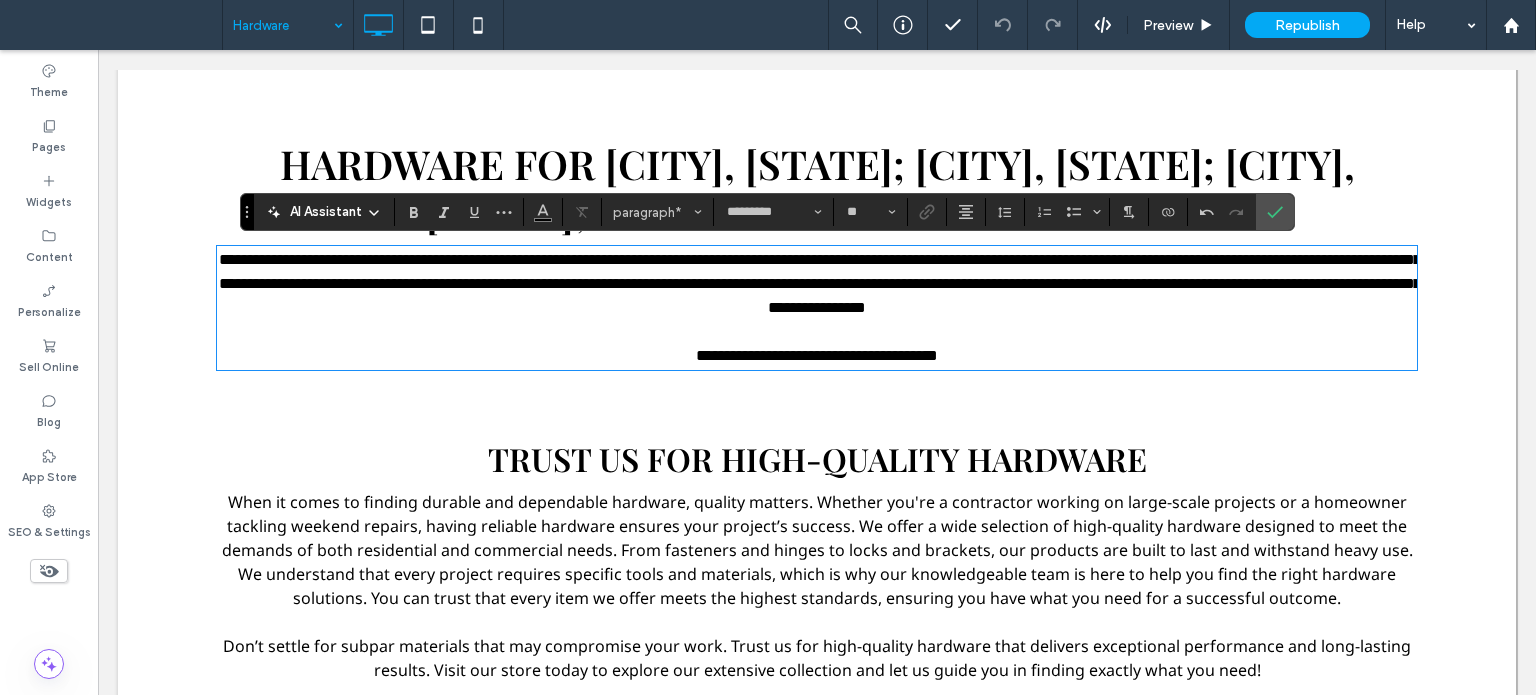 click on "**********" at bounding box center (817, 356) 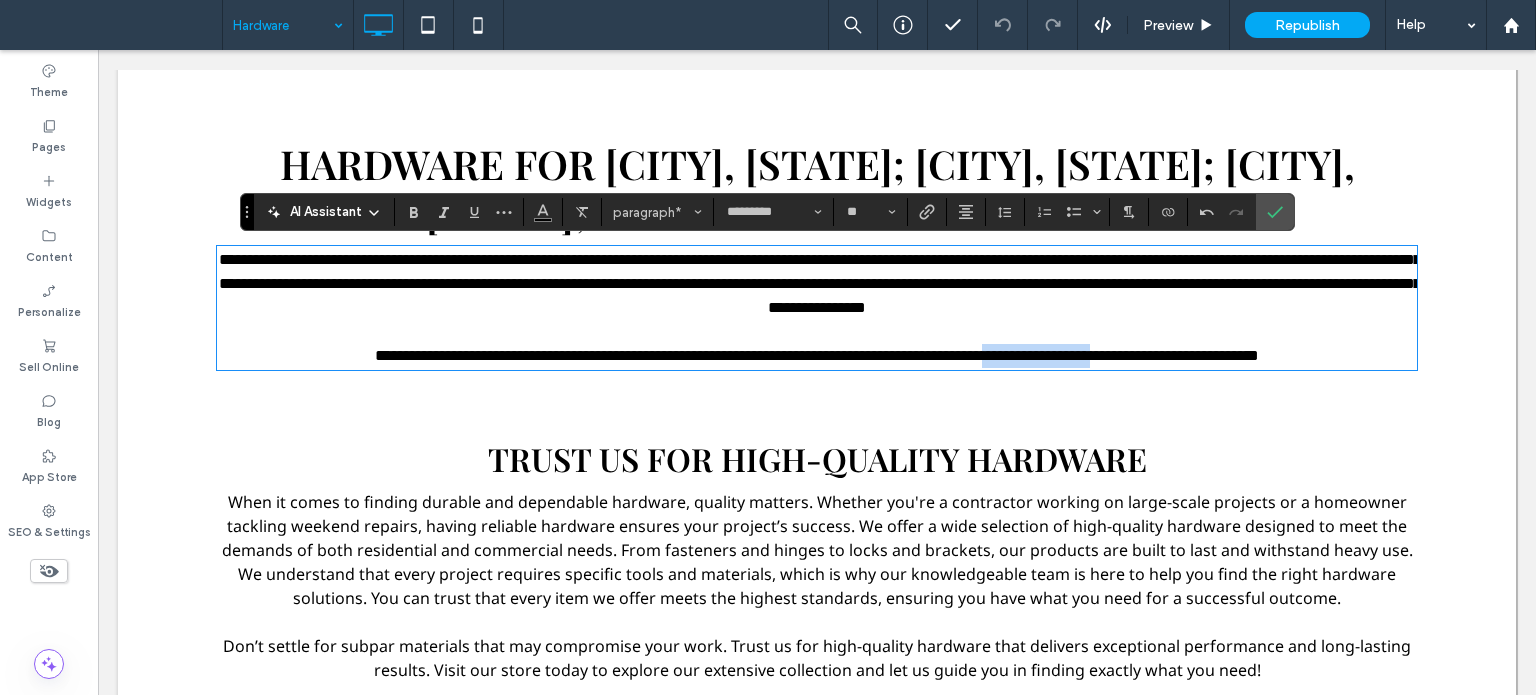 drag, startPoint x: 1165, startPoint y: 355, endPoint x: 1024, endPoint y: 350, distance: 141.08862 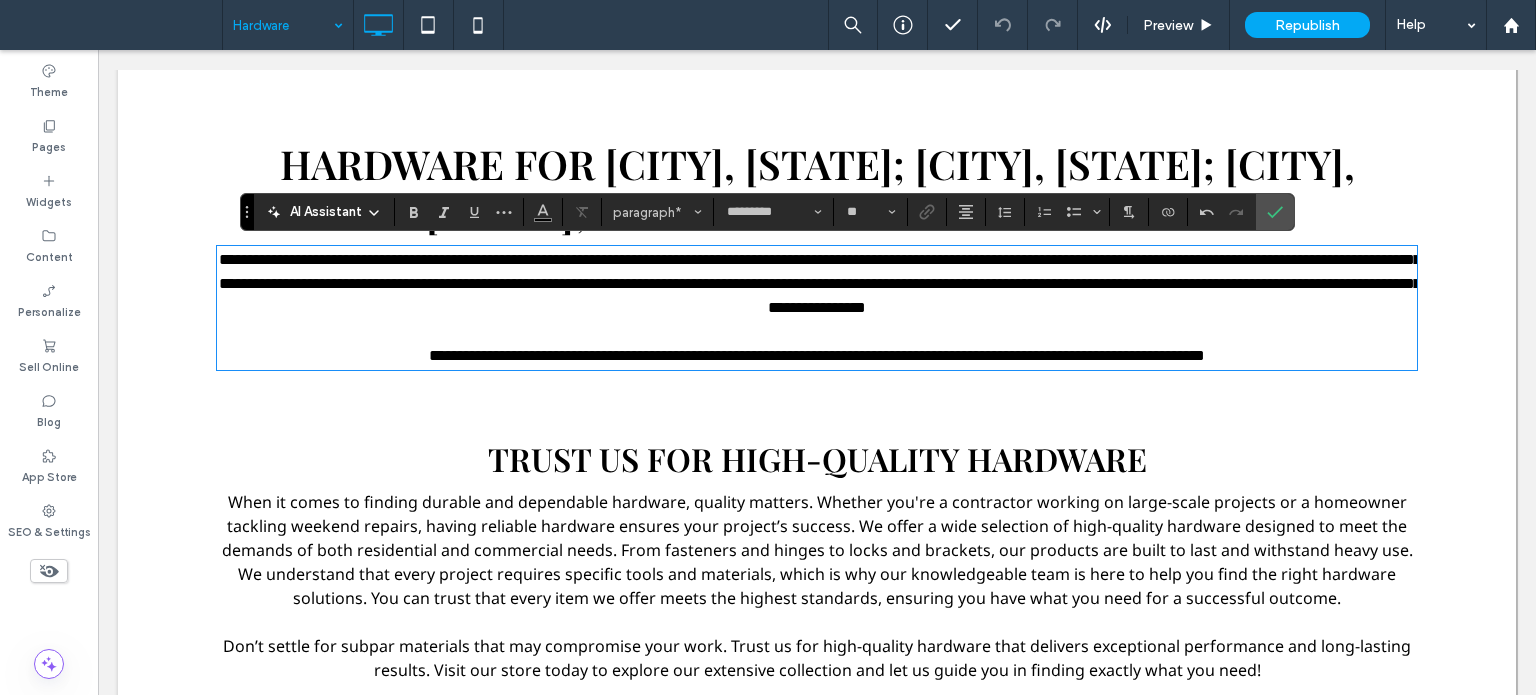 click on "**********" at bounding box center [817, 355] 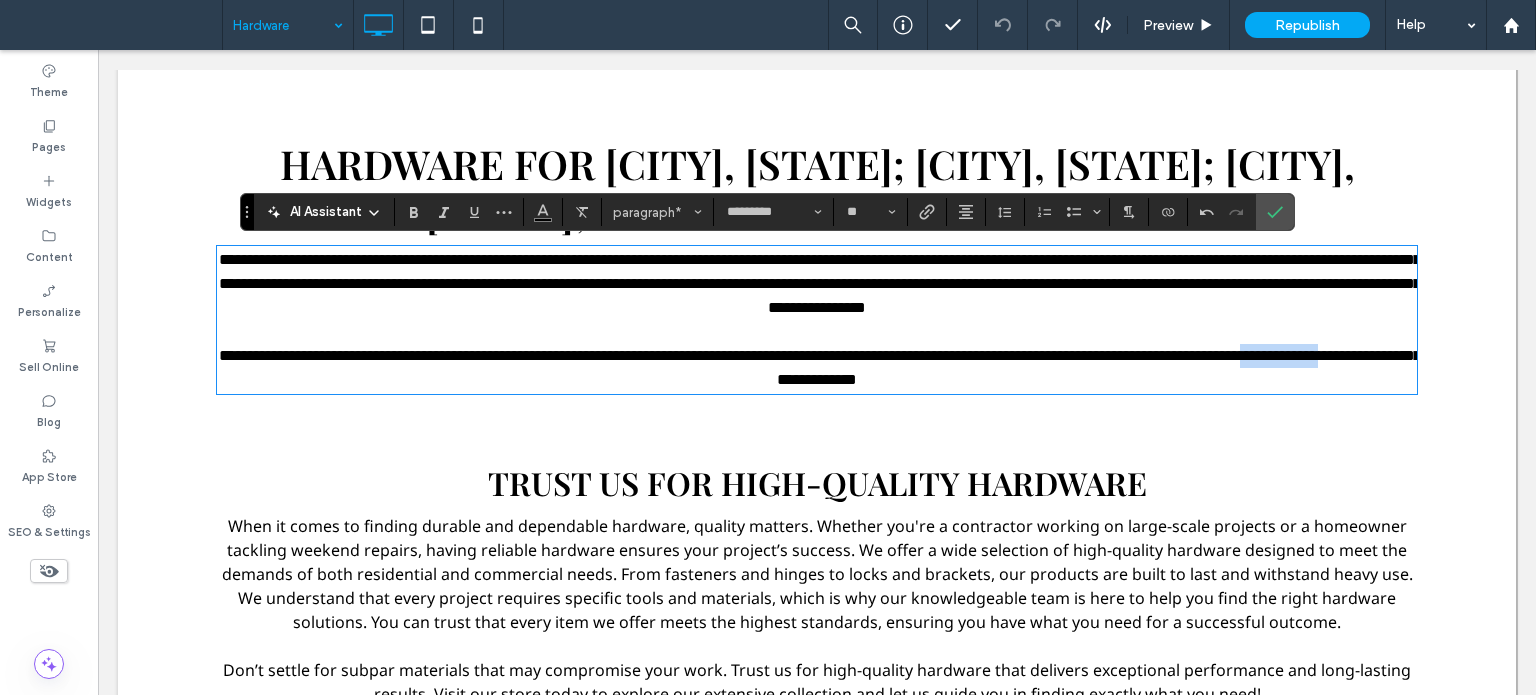 drag, startPoint x: 795, startPoint y: 383, endPoint x: 706, endPoint y: 376, distance: 89.27486 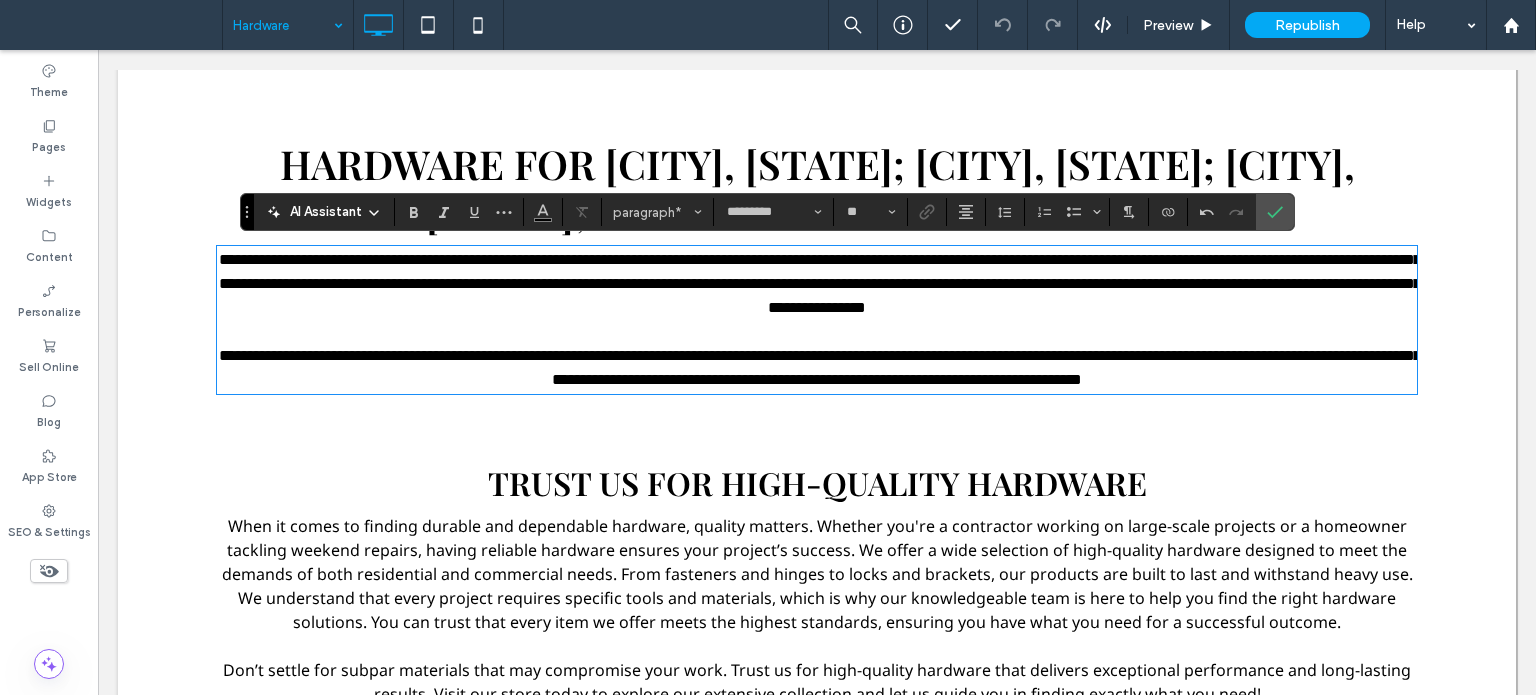 click on "**********" at bounding box center (817, 368) 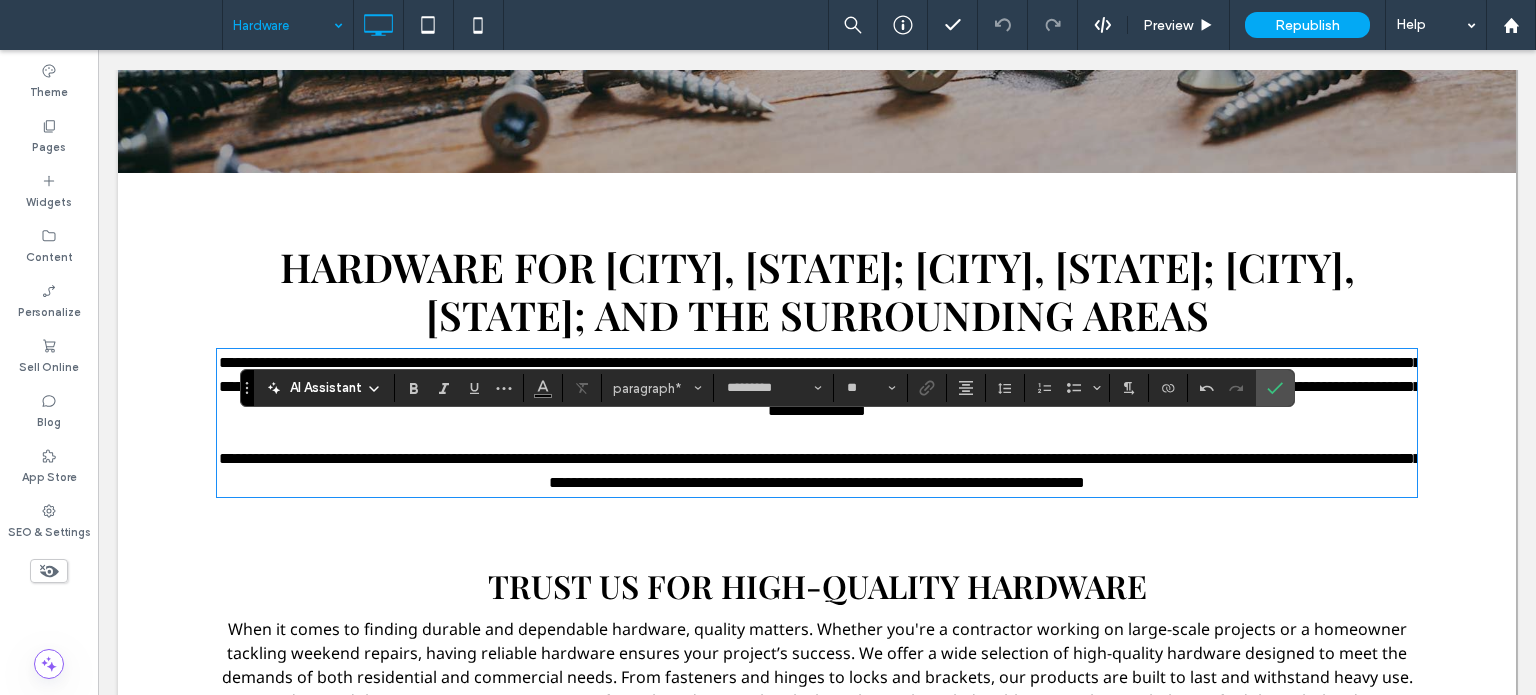 scroll, scrollTop: 500, scrollLeft: 0, axis: vertical 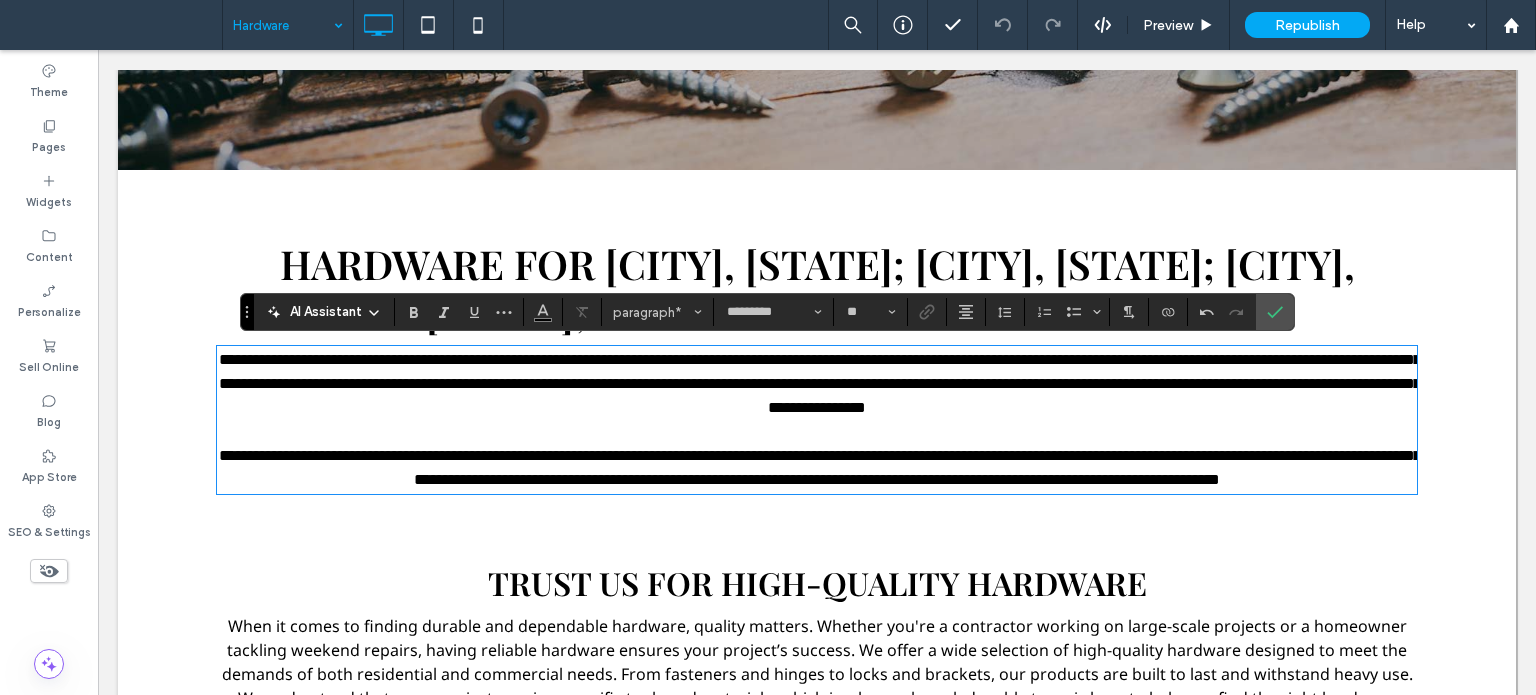 click on "**********" at bounding box center (817, 468) 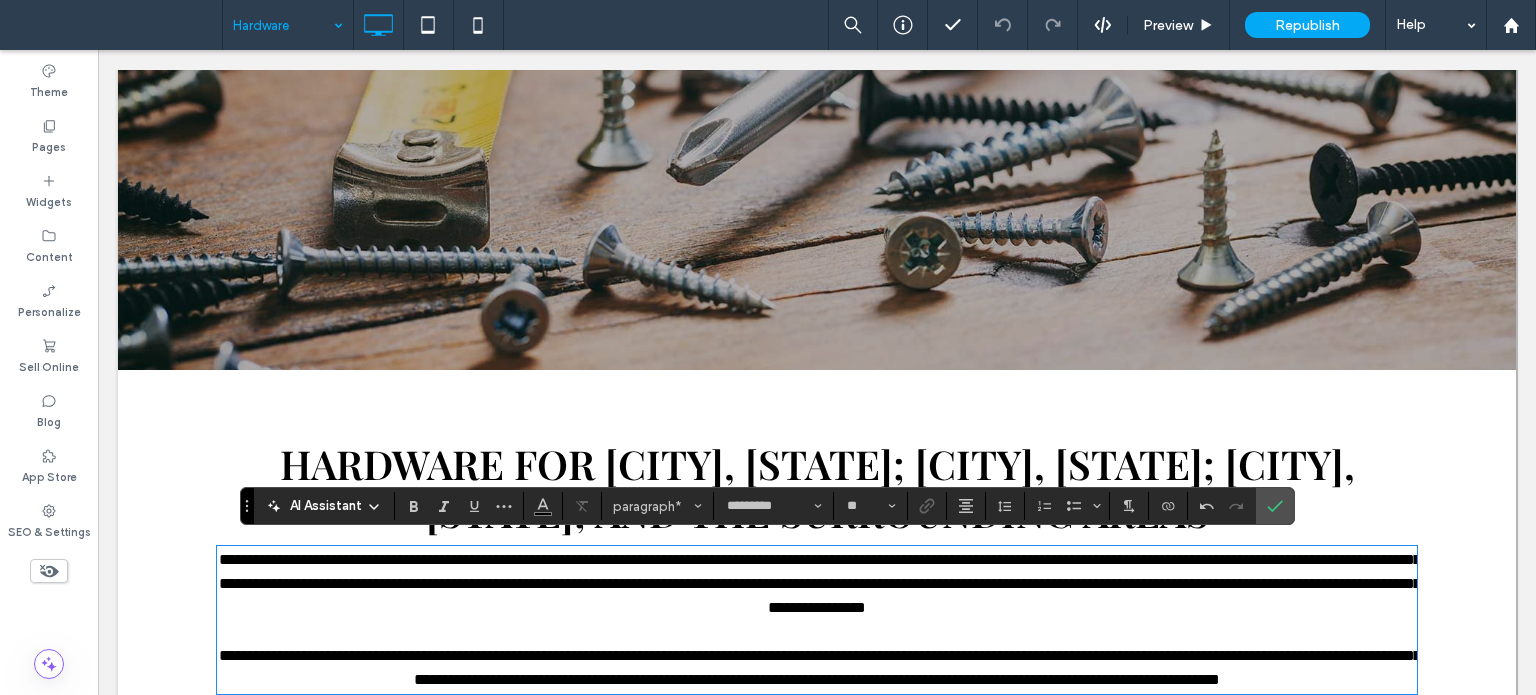 scroll, scrollTop: 500, scrollLeft: 0, axis: vertical 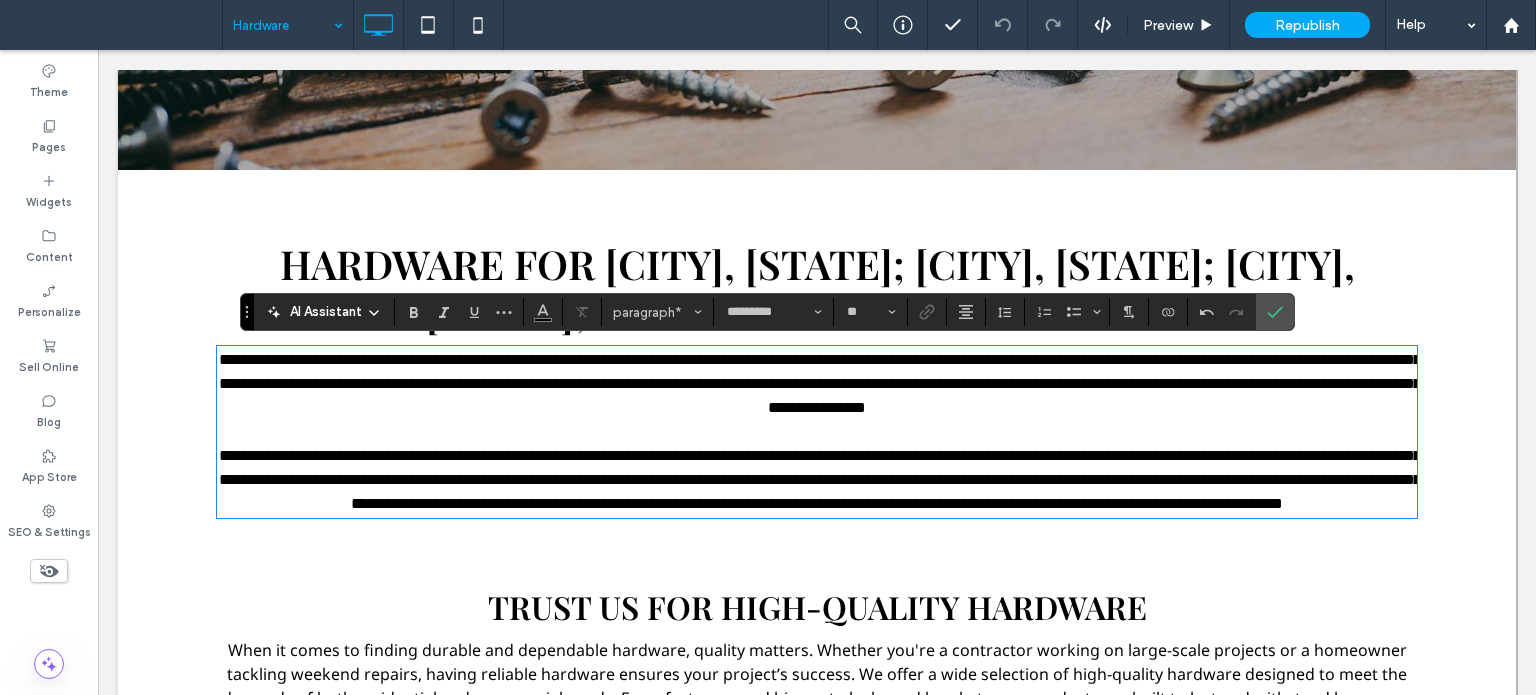 click on "**********" at bounding box center (820, 479) 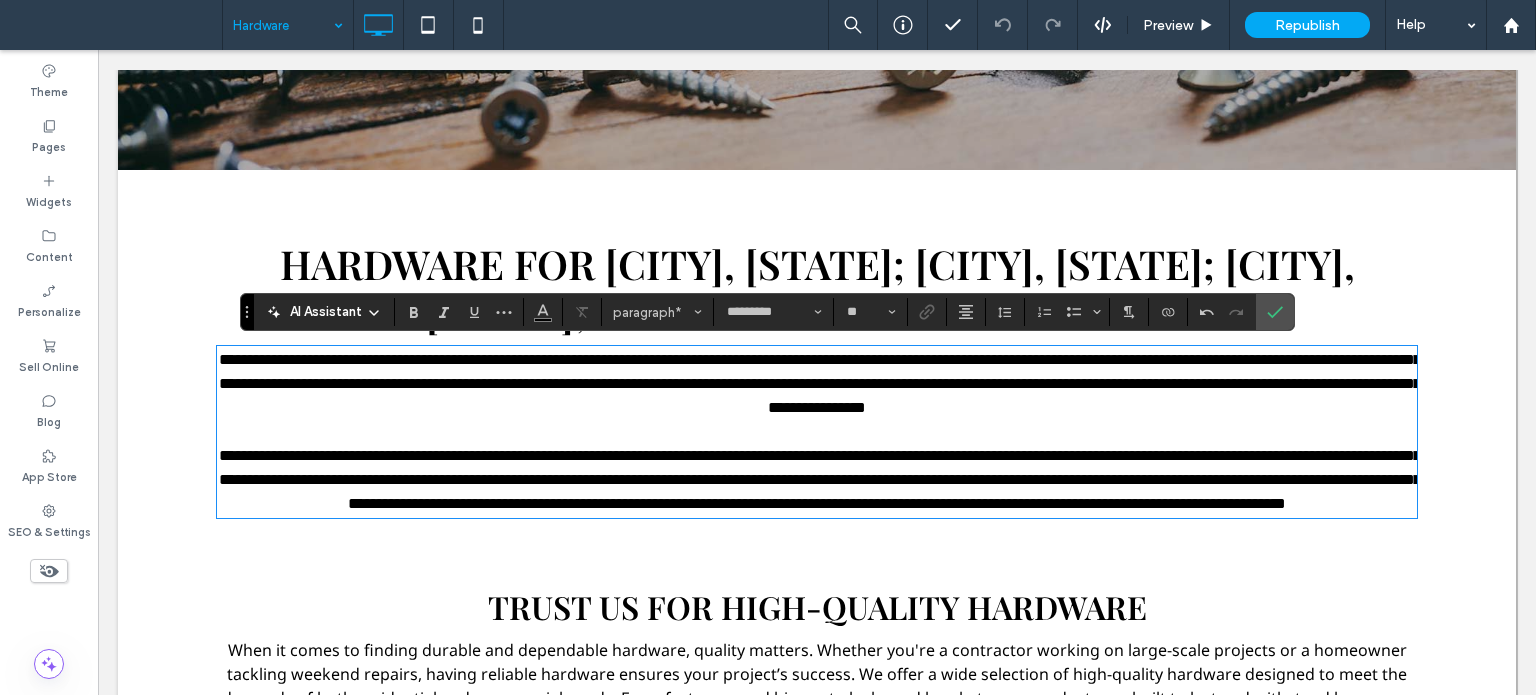 click on "**********" at bounding box center (817, 480) 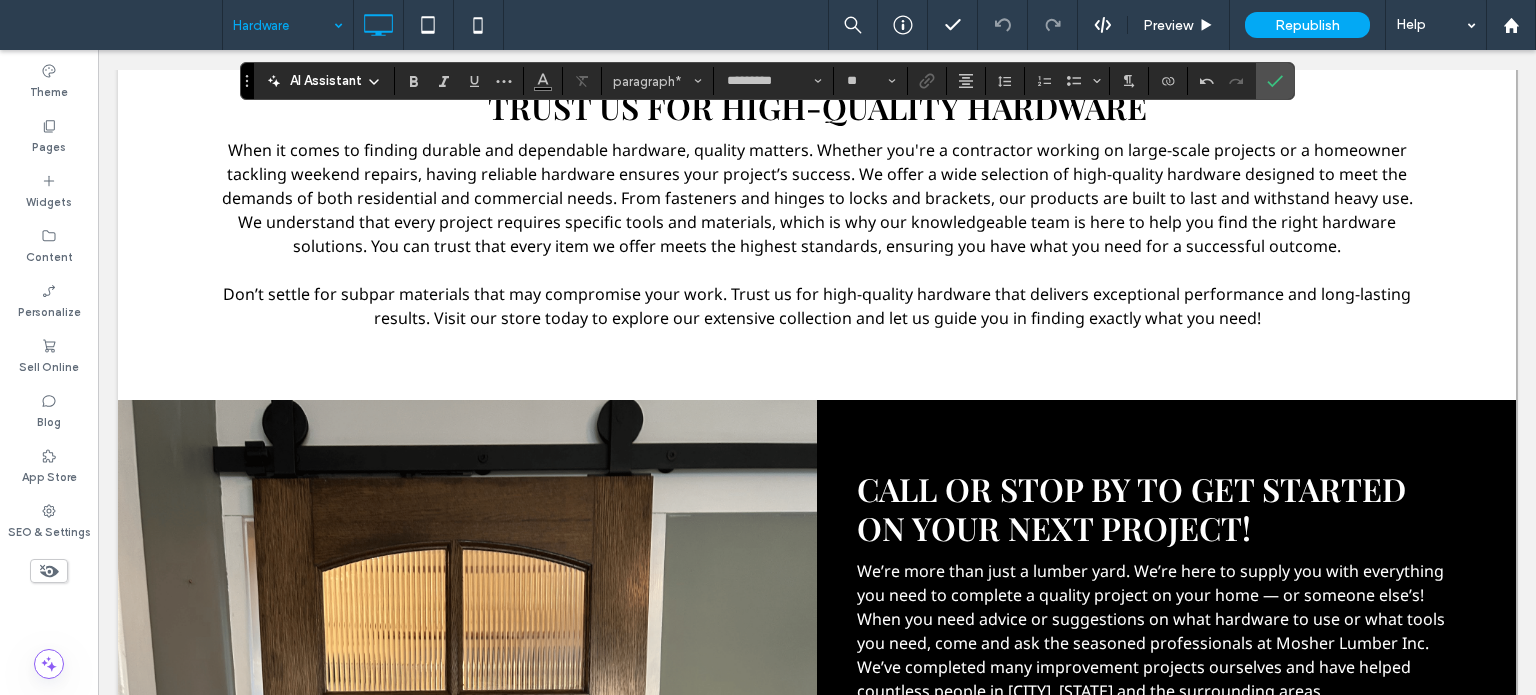 scroll, scrollTop: 500, scrollLeft: 0, axis: vertical 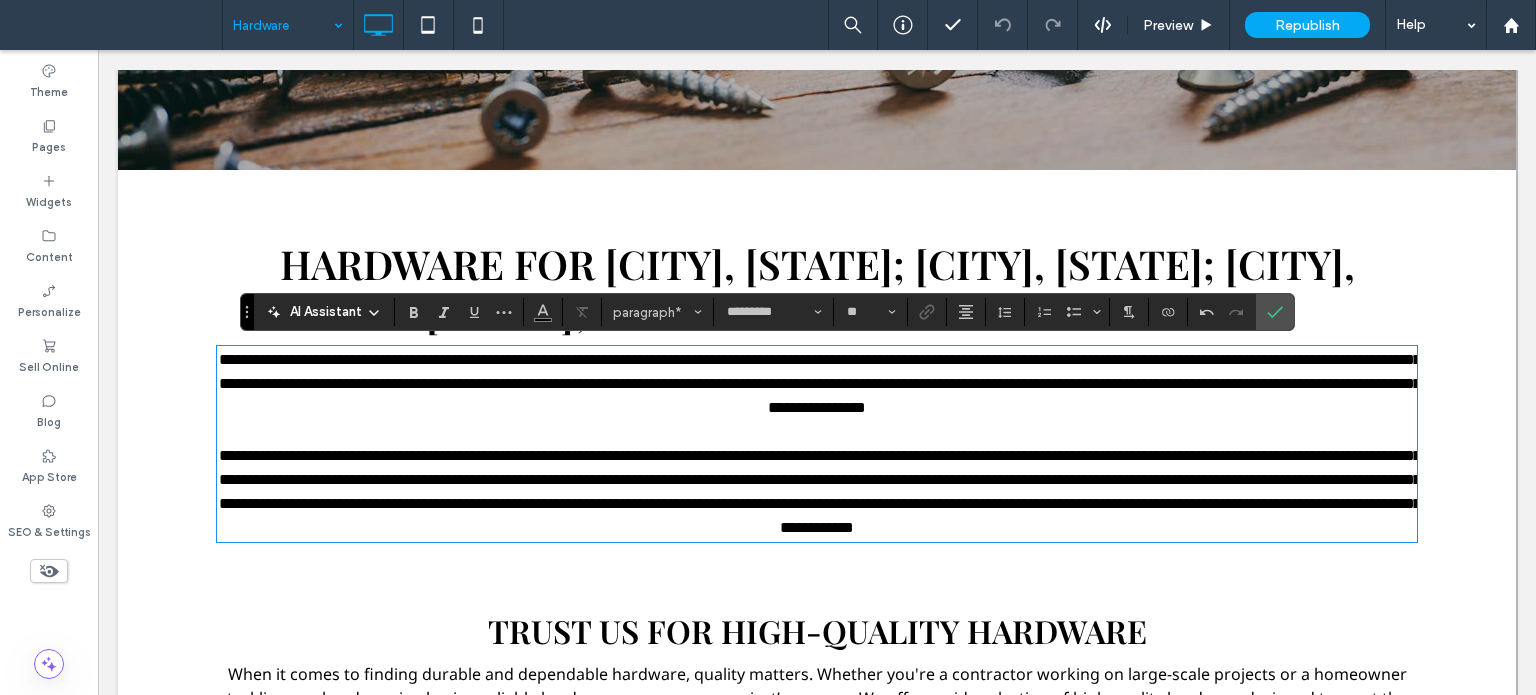 click on "**********" at bounding box center (820, 491) 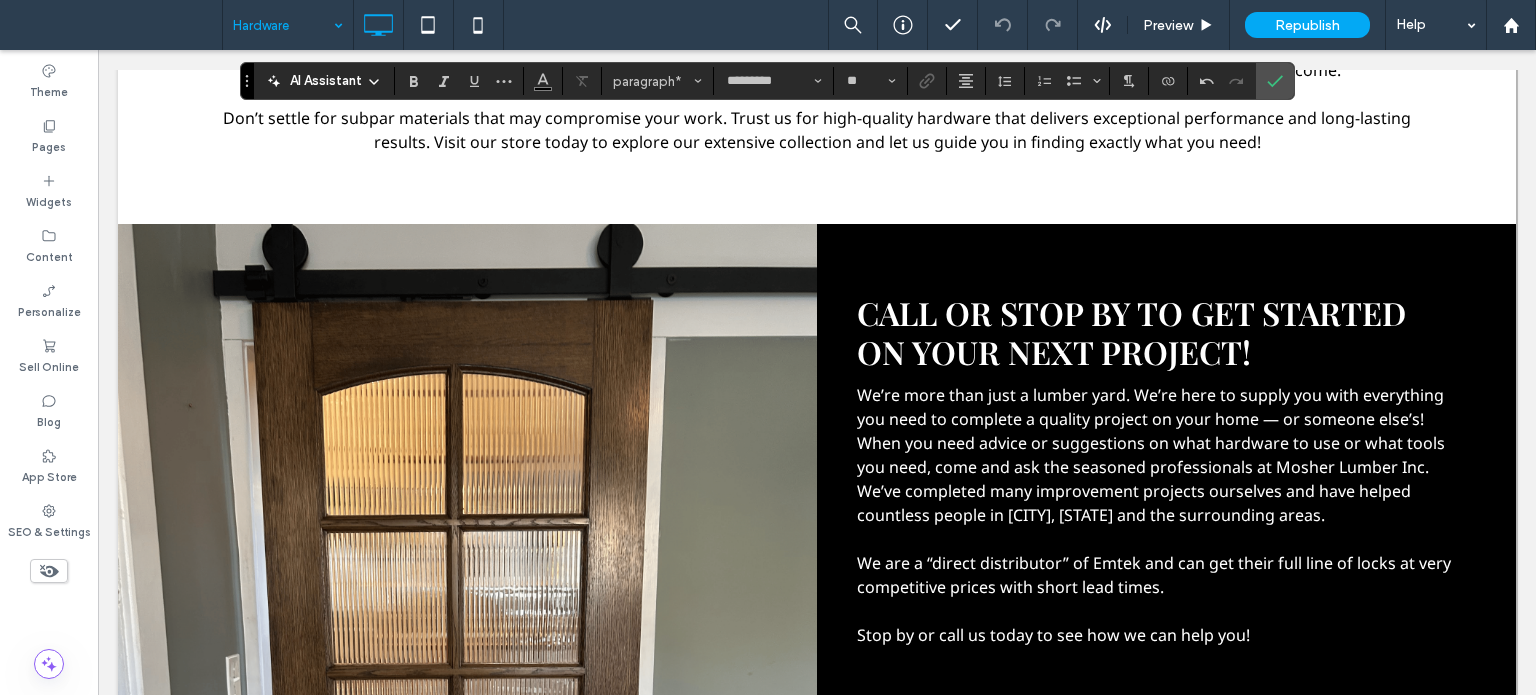 scroll, scrollTop: 700, scrollLeft: 0, axis: vertical 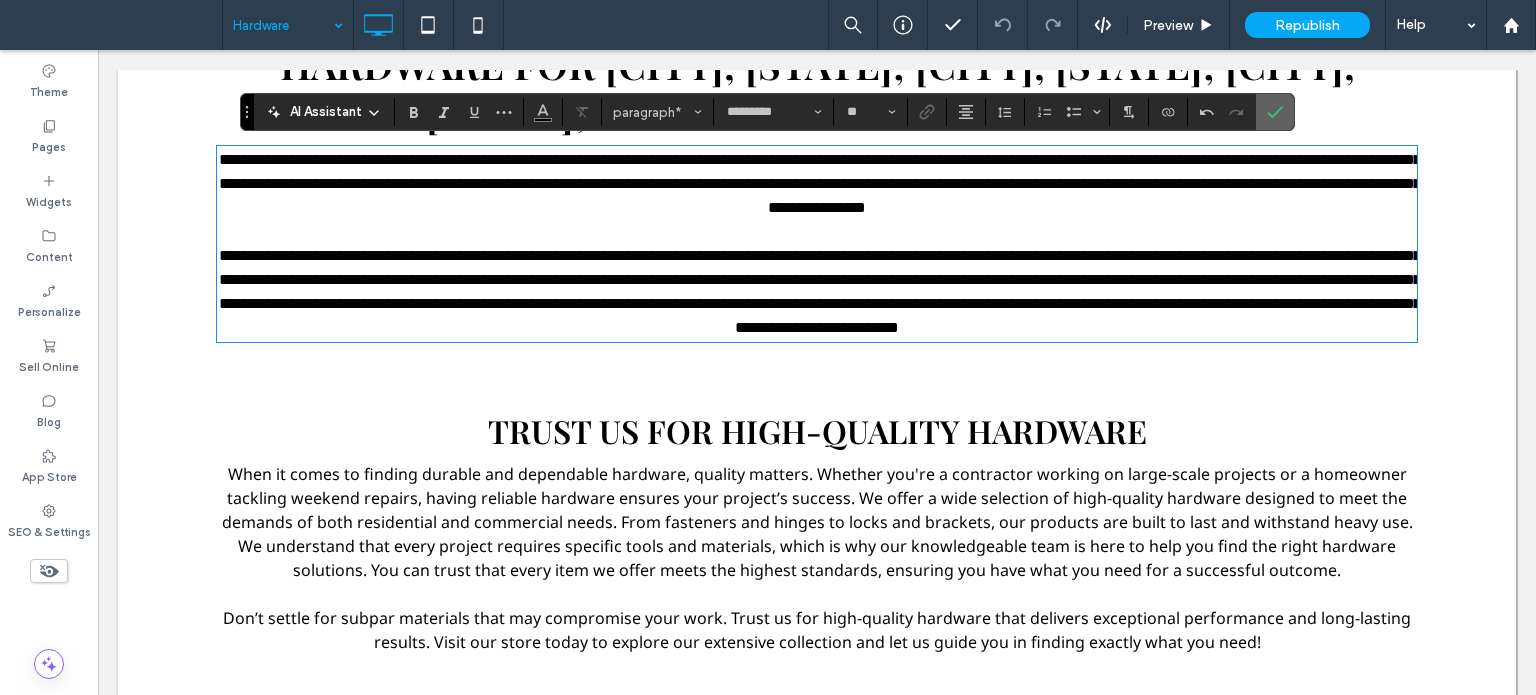 click at bounding box center (1275, 112) 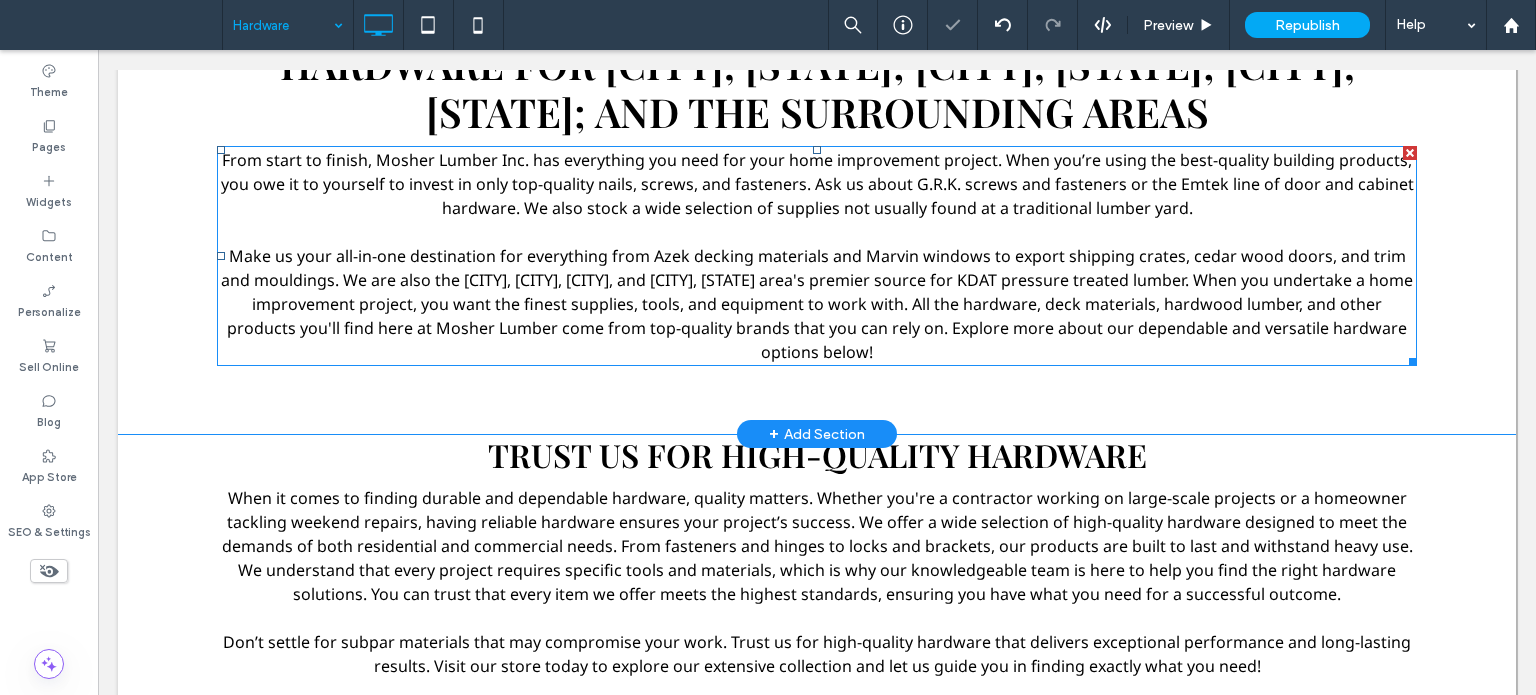 click on "Make us your all-in-one destination for everything from Azek decking materials and Marvin windows to export shipping crates, cedar wood doors, and trim and mouldings. We are also the [CITY], [CITY], [CITY], and [CITY], [STATE] area's premier source for KDAT pressure treated lumber. When you undertake a home improvement project, you want the finest supplies, tools, and equipment to work with. All the hardware, deck materials, hardwood lumber, and other products you'll find here at Mosher Lumber come from top-quality brands that you can rely on. Explore more about our dependable and versatile hardware options below!" at bounding box center [817, 304] 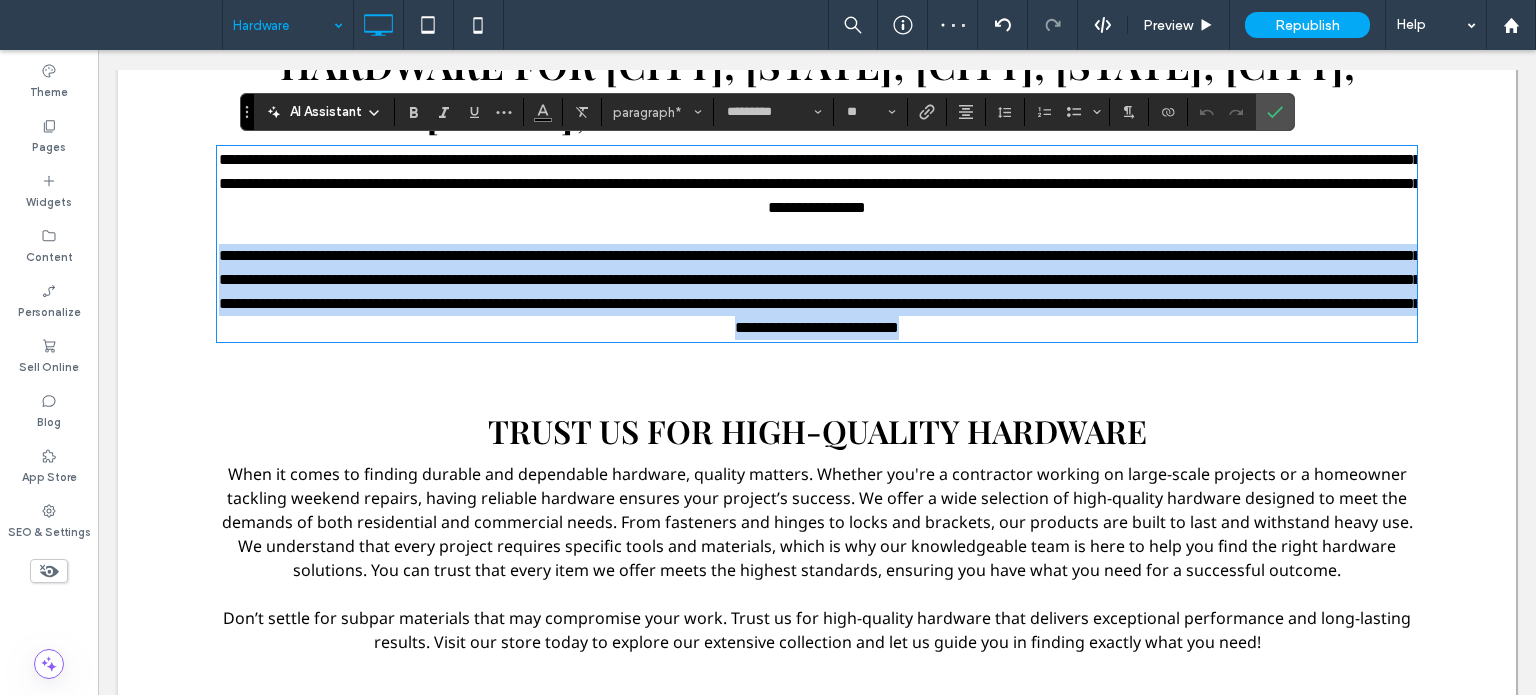drag, startPoint x: 838, startPoint y: 354, endPoint x: 214, endPoint y: 251, distance: 632.44366 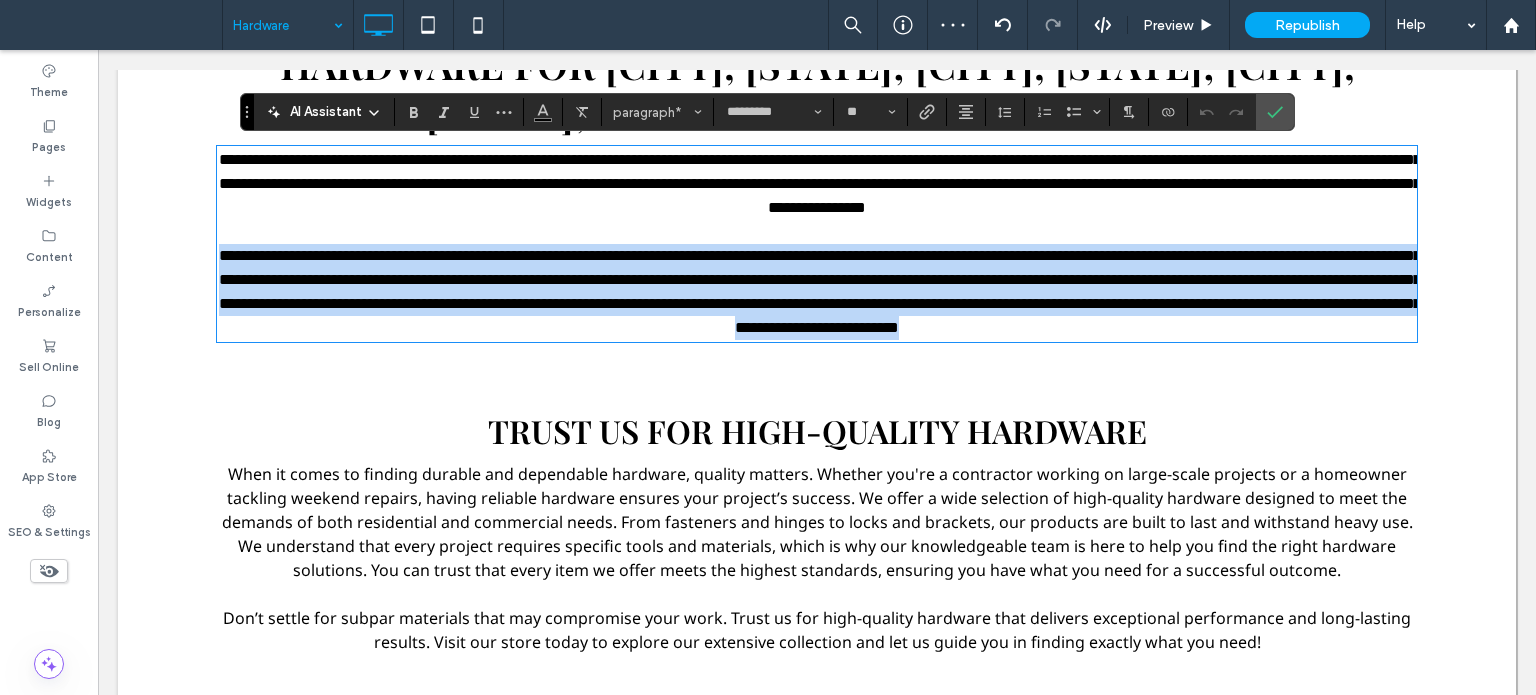 click on "**********" at bounding box center [817, 292] 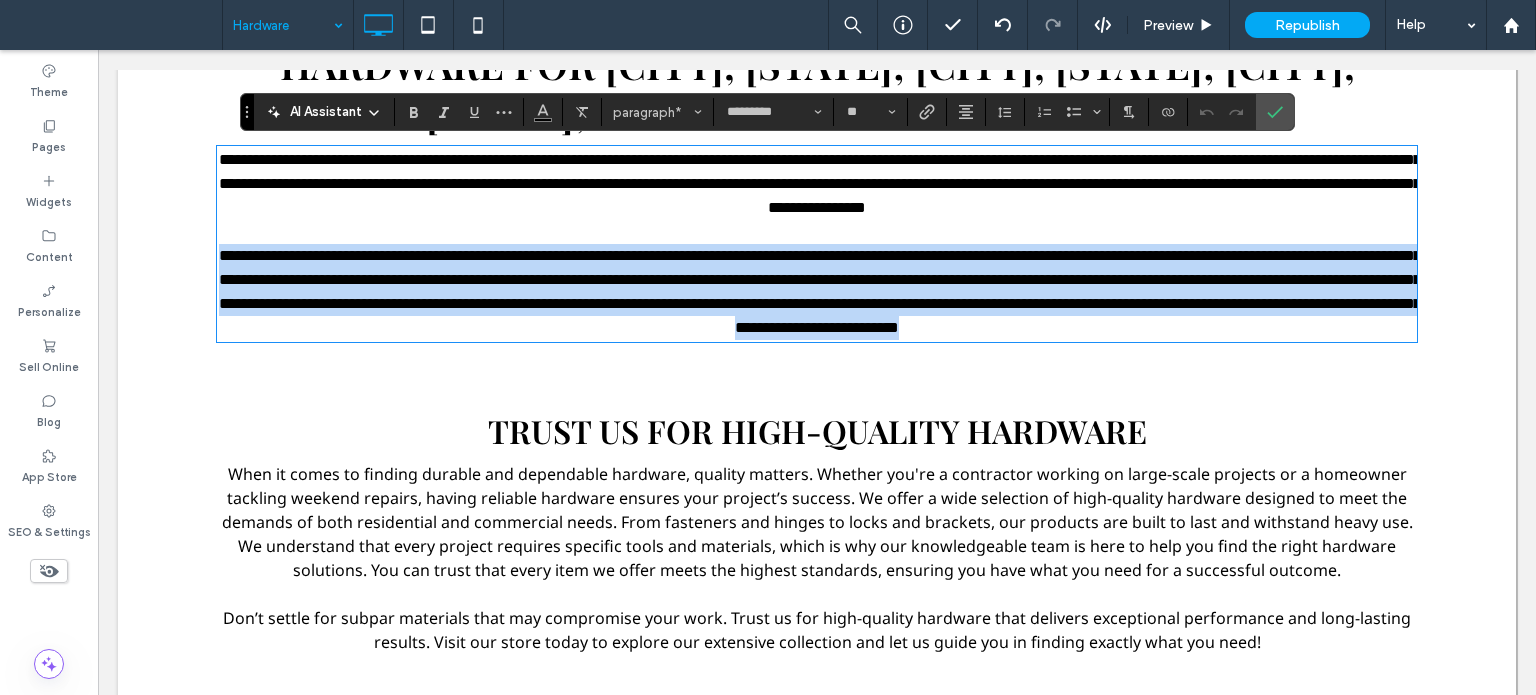 click on "**********" at bounding box center (820, 291) 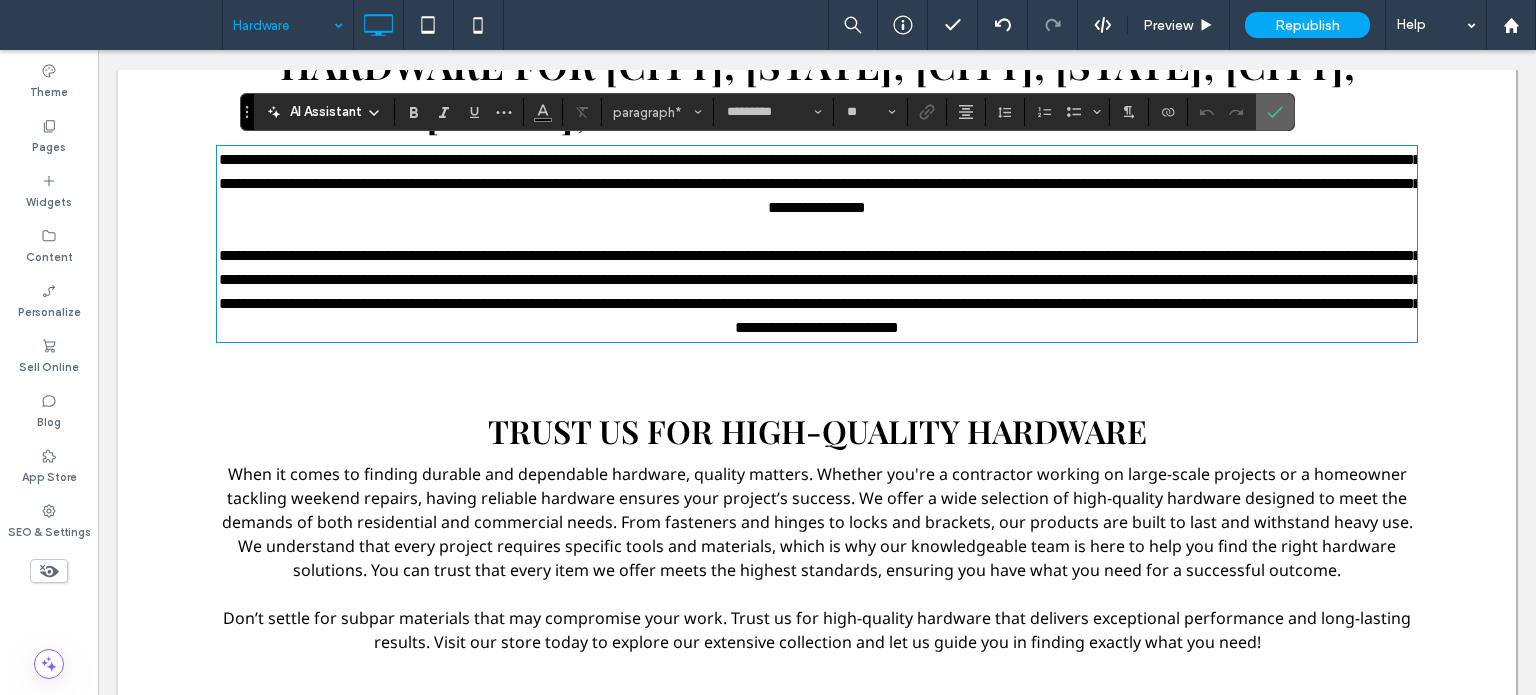 click at bounding box center [1275, 112] 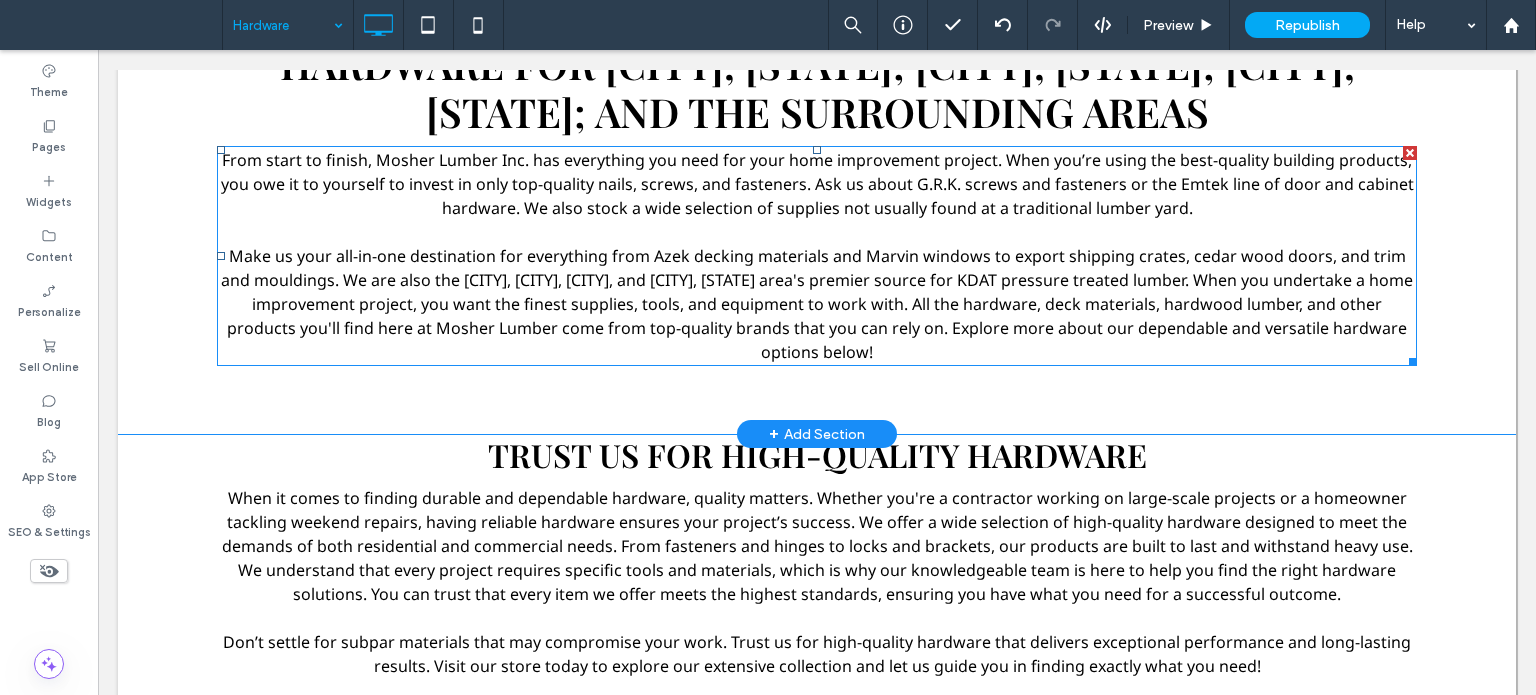 click on "Make us your all-in-one destination for everything from Azek decking materials and Marvin windows to export shipping crates, cedar wood doors, and trim and mouldings. We are also the [CITY], [CITY], [CITY], and [CITY], [STATE] area's premier source for KDAT pressure treated lumber. When you undertake a home improvement project, you want the finest supplies, tools, and equipment to work with. All the hardware, deck materials, hardwood lumber, and other products you'll find here at Mosher Lumber come from top-quality brands that you can rely on. Explore more about our dependable and versatile hardware options below!" at bounding box center (817, 304) 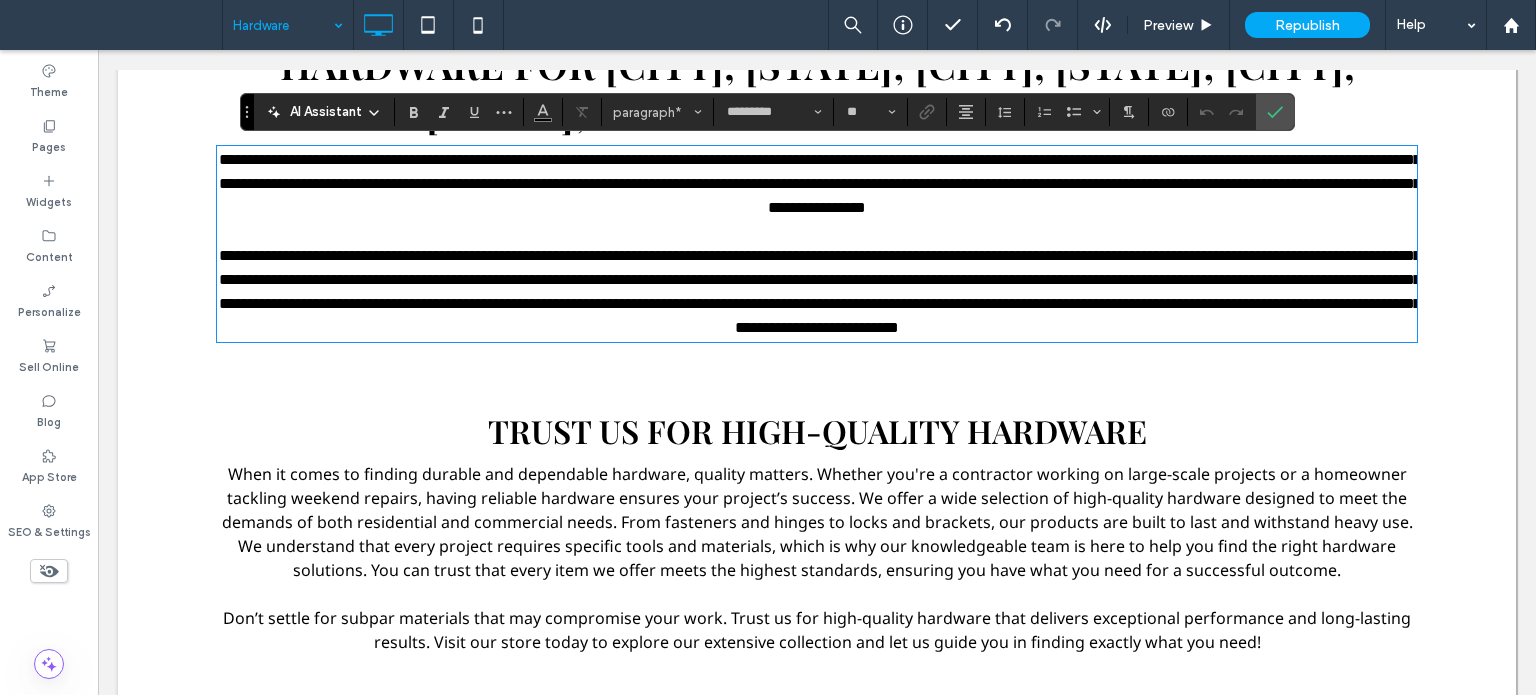 click on "**********" at bounding box center [820, 291] 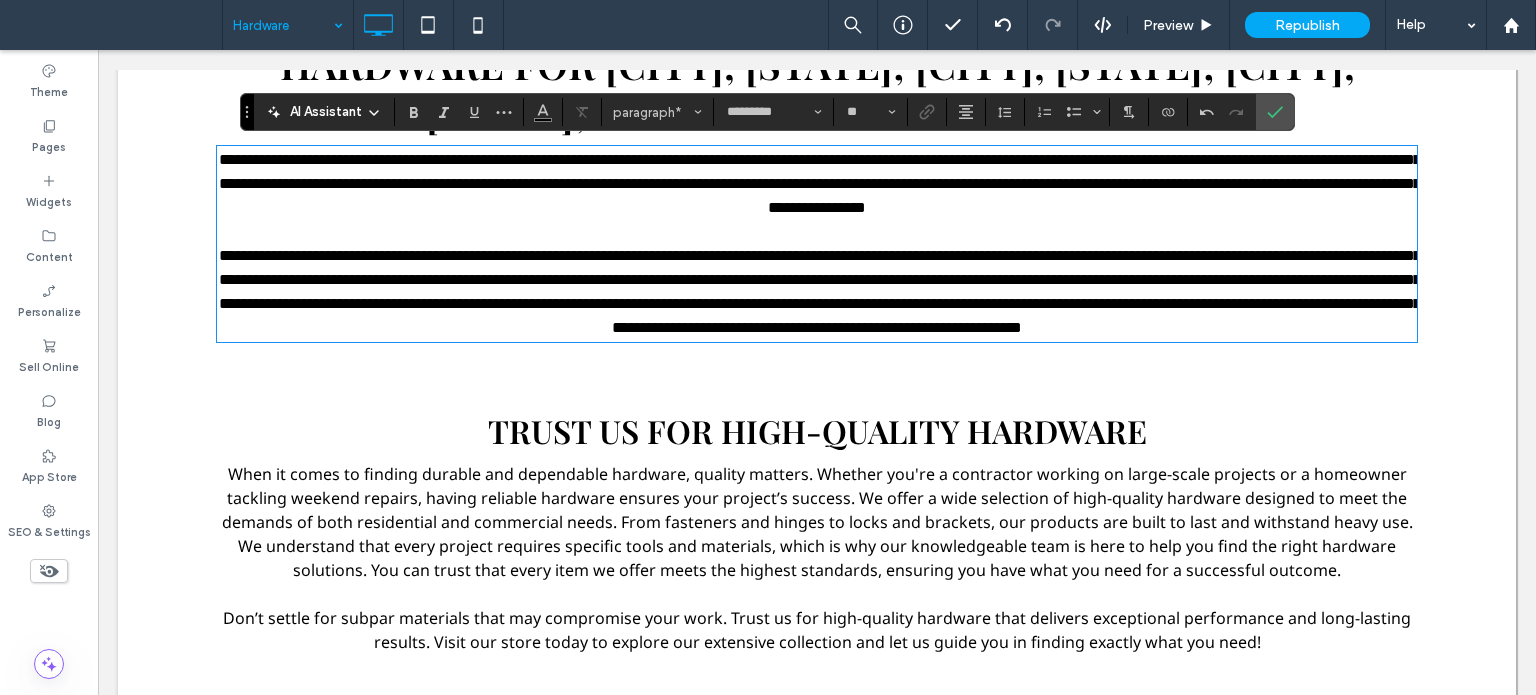 click on "**********" at bounding box center (820, 291) 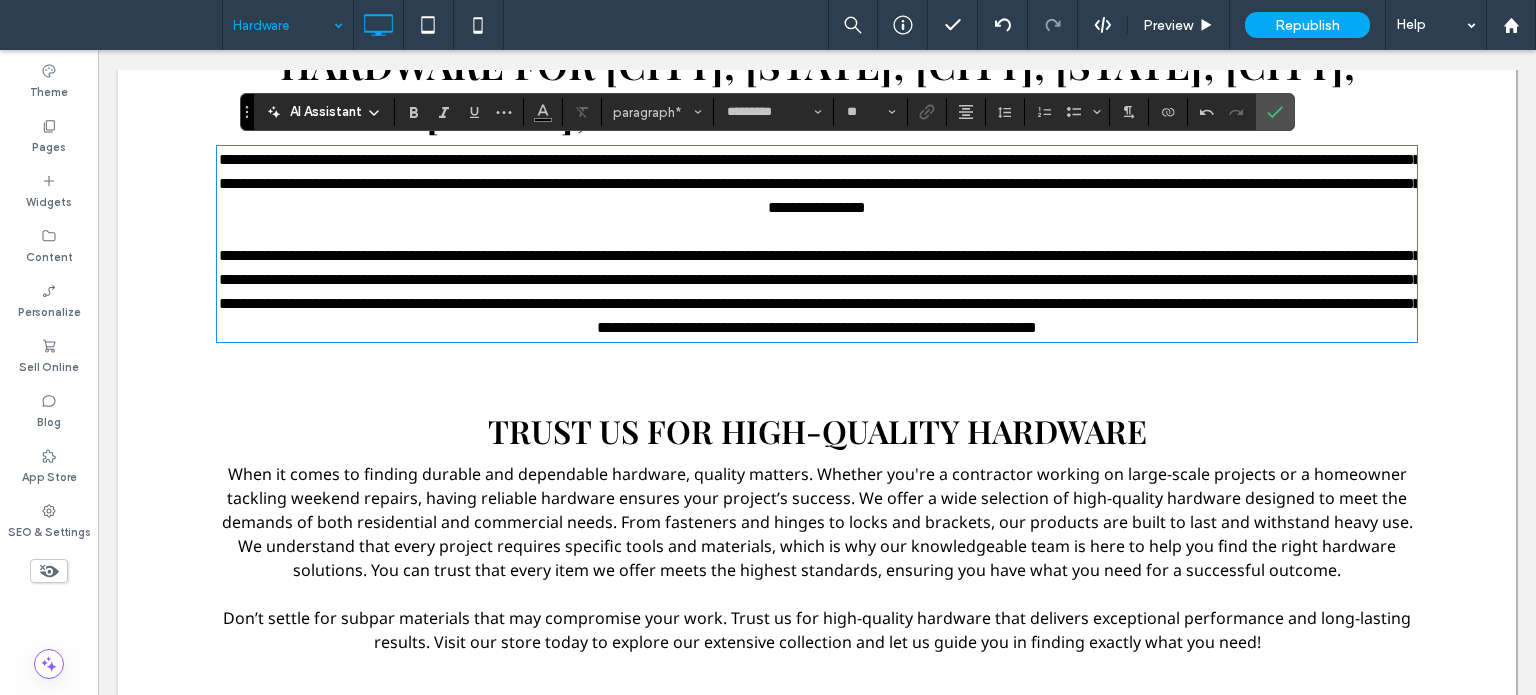 click on "**********" at bounding box center [820, 291] 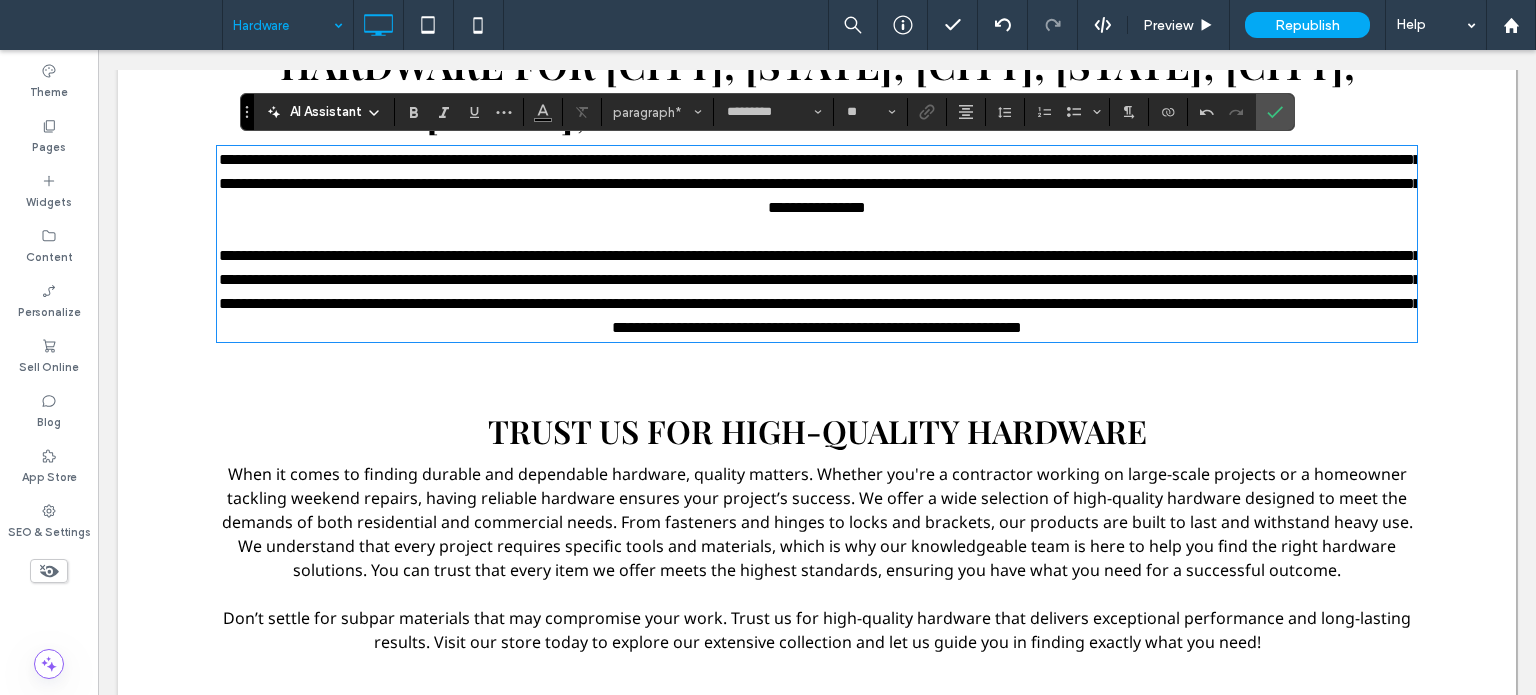 click on "**********" at bounding box center (820, 291) 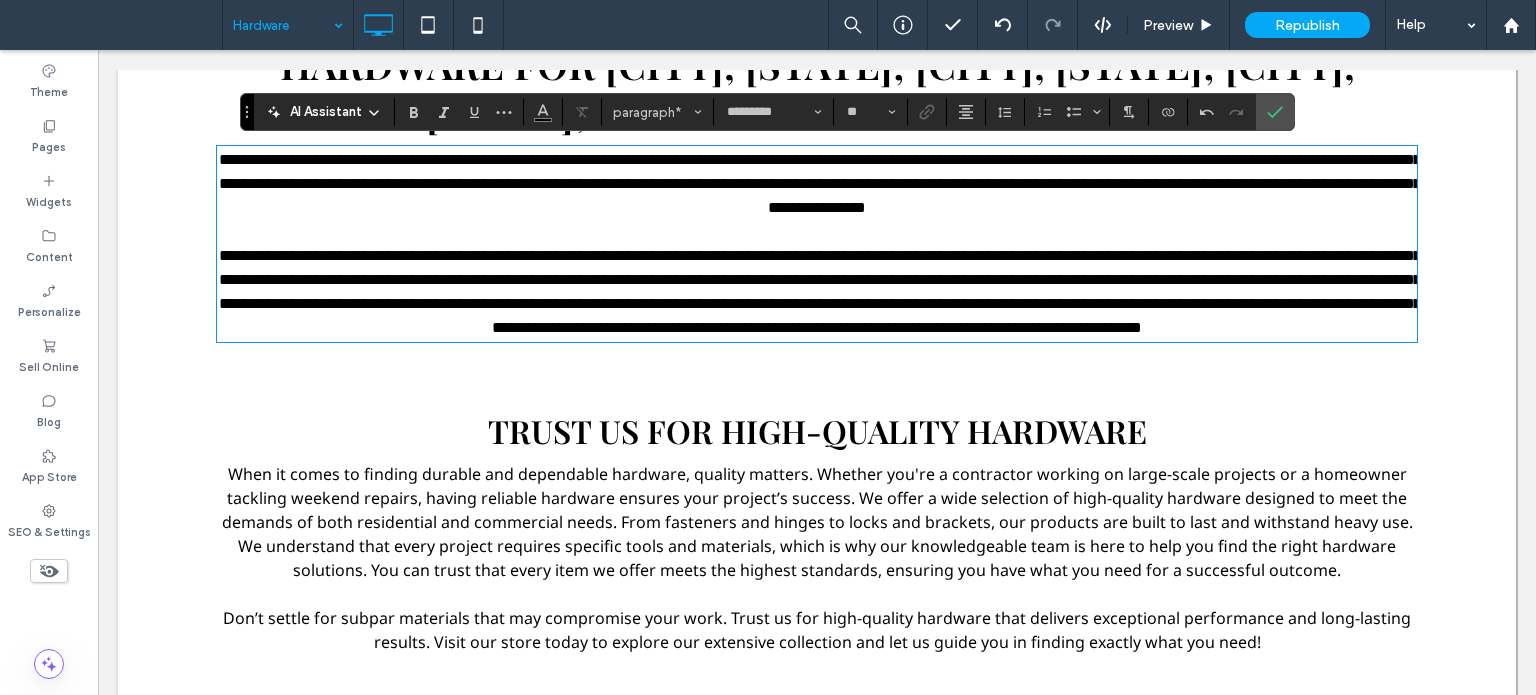 click on "**********" at bounding box center (820, 291) 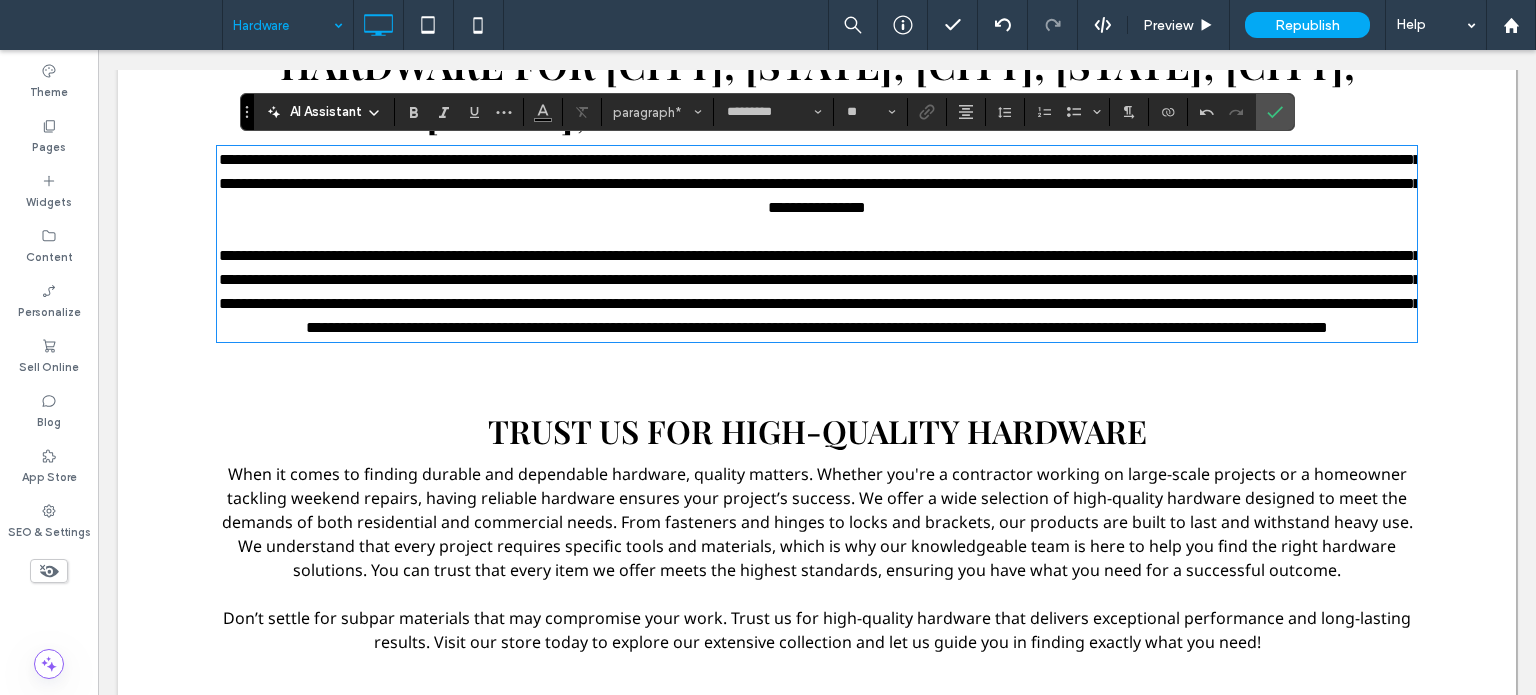 click on "**********" at bounding box center [820, 291] 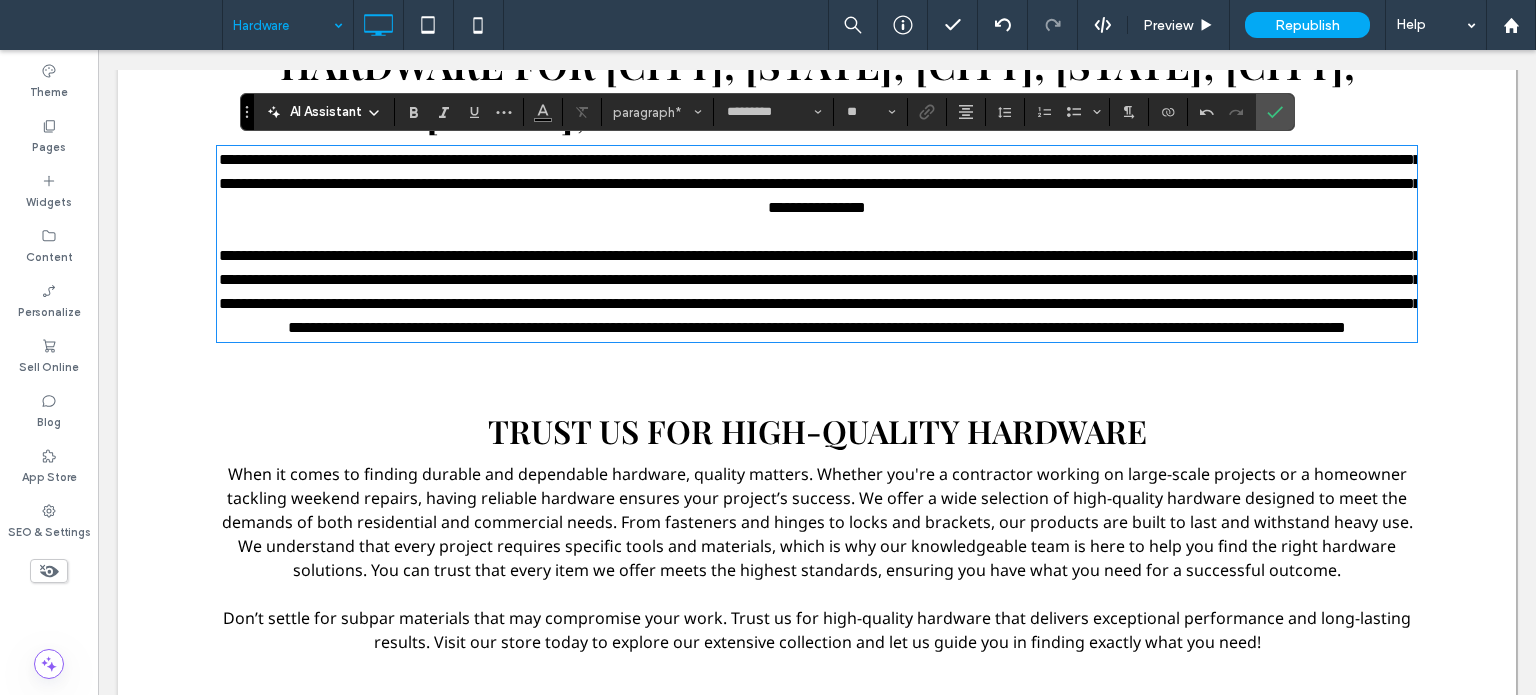 click on "**********" at bounding box center (820, 291) 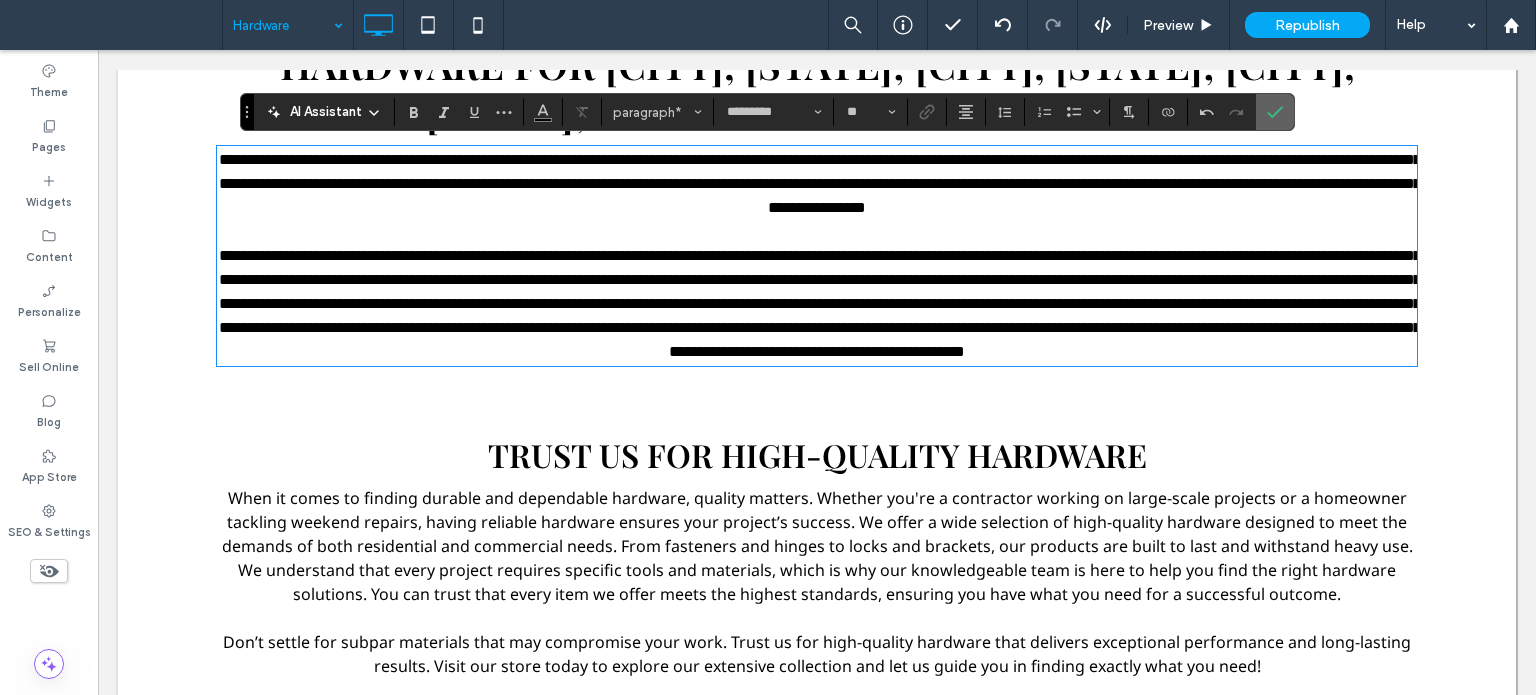 click at bounding box center (1271, 112) 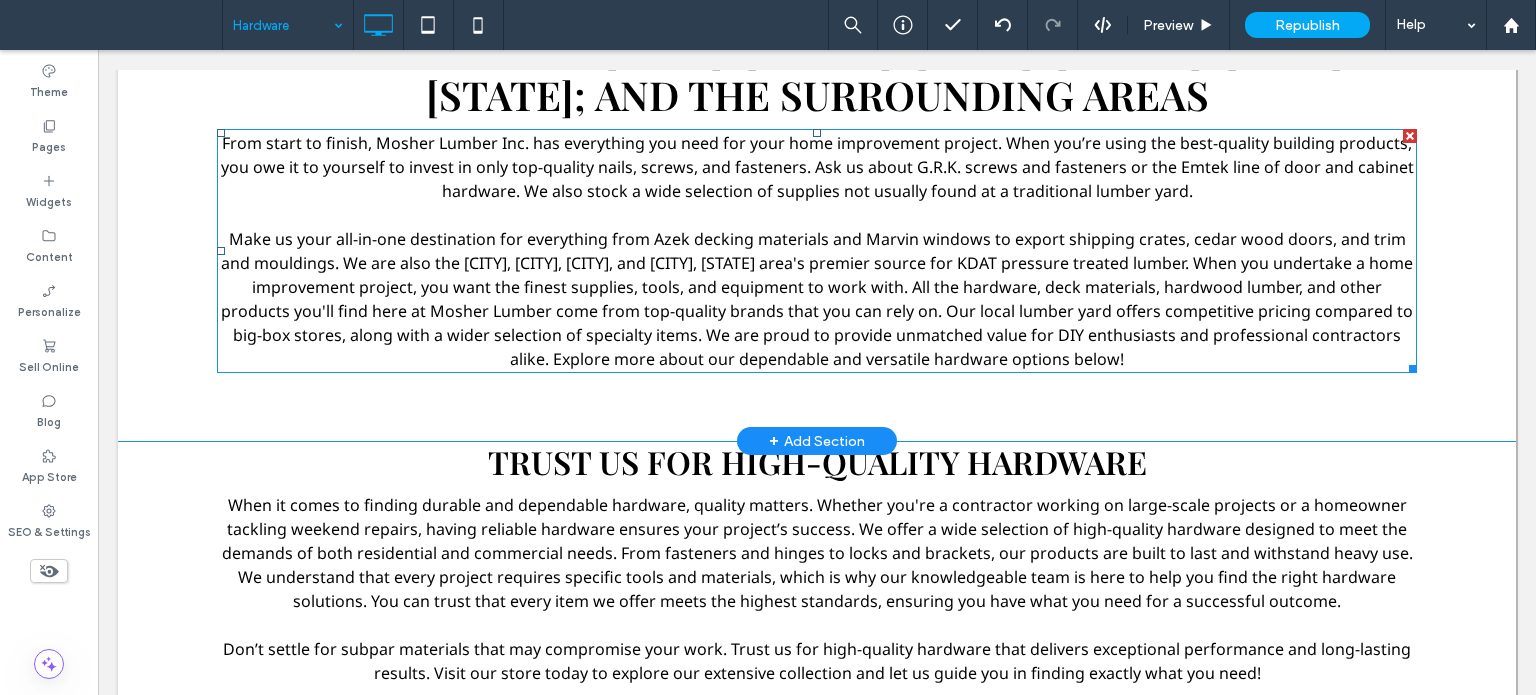 scroll, scrollTop: 700, scrollLeft: 0, axis: vertical 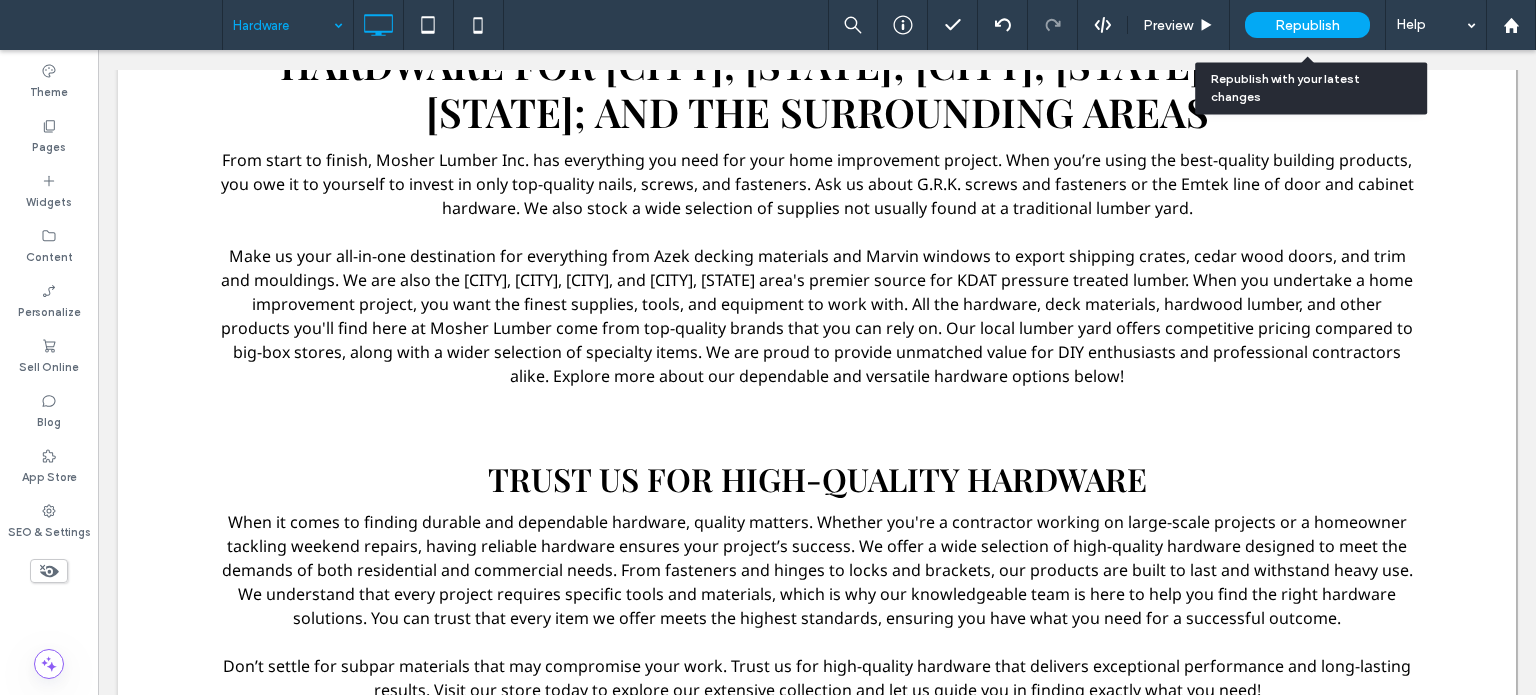click on "Republish" at bounding box center [1307, 25] 